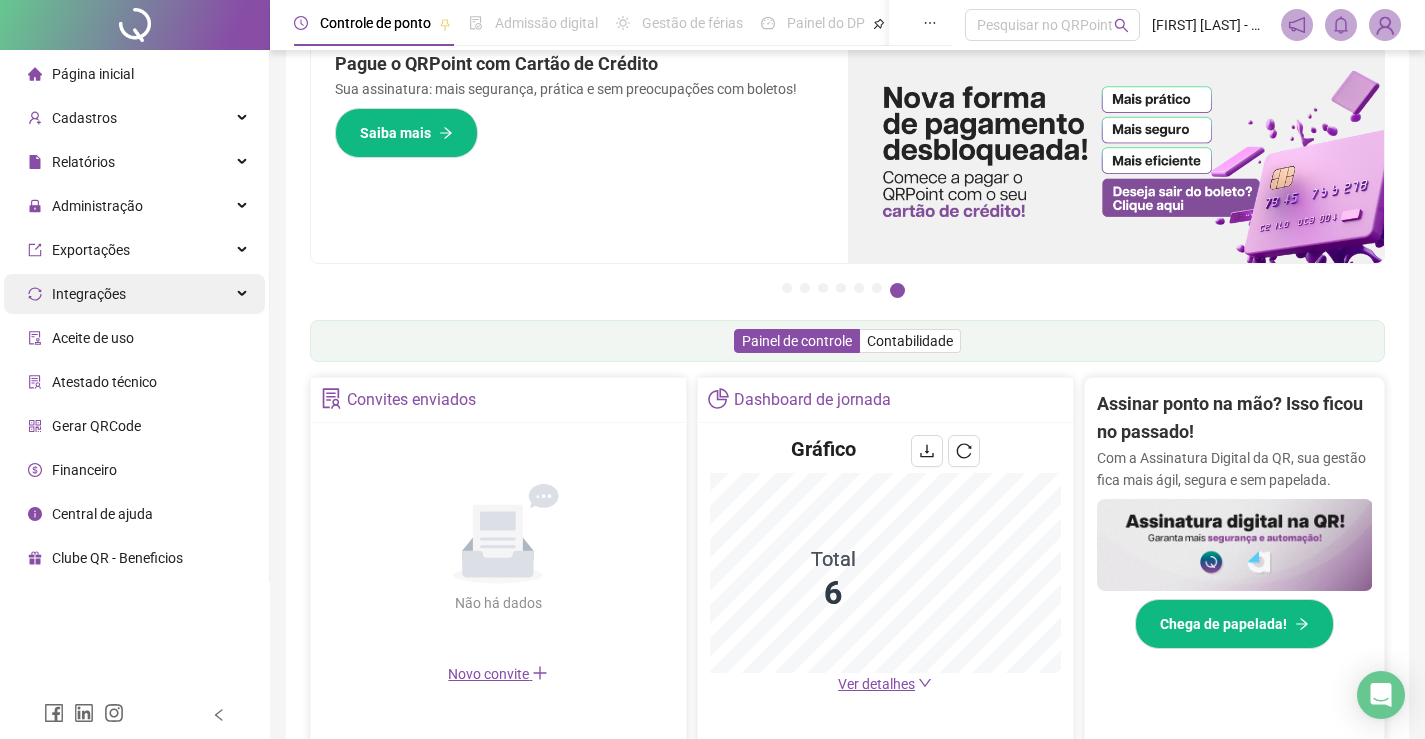 scroll, scrollTop: 100, scrollLeft: 0, axis: vertical 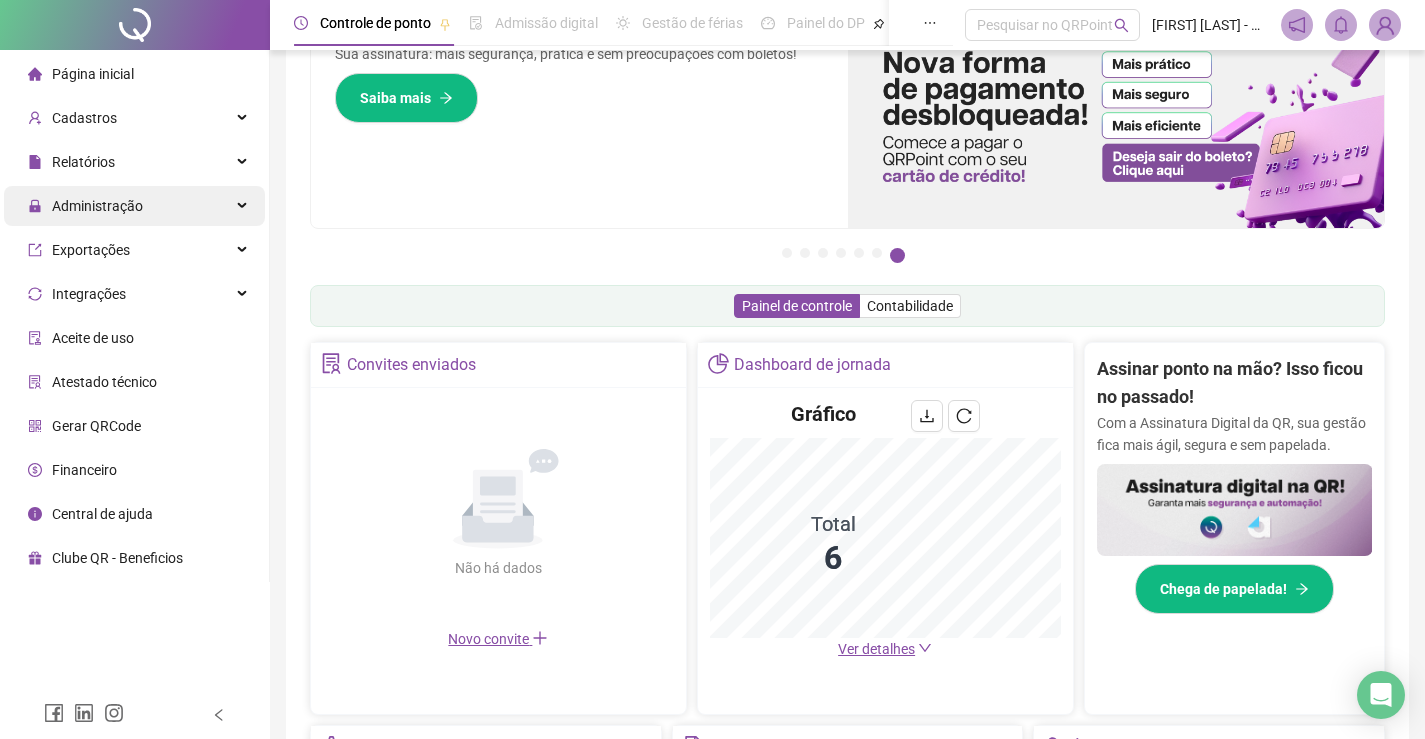 click on "Administração" at bounding box center (85, 206) 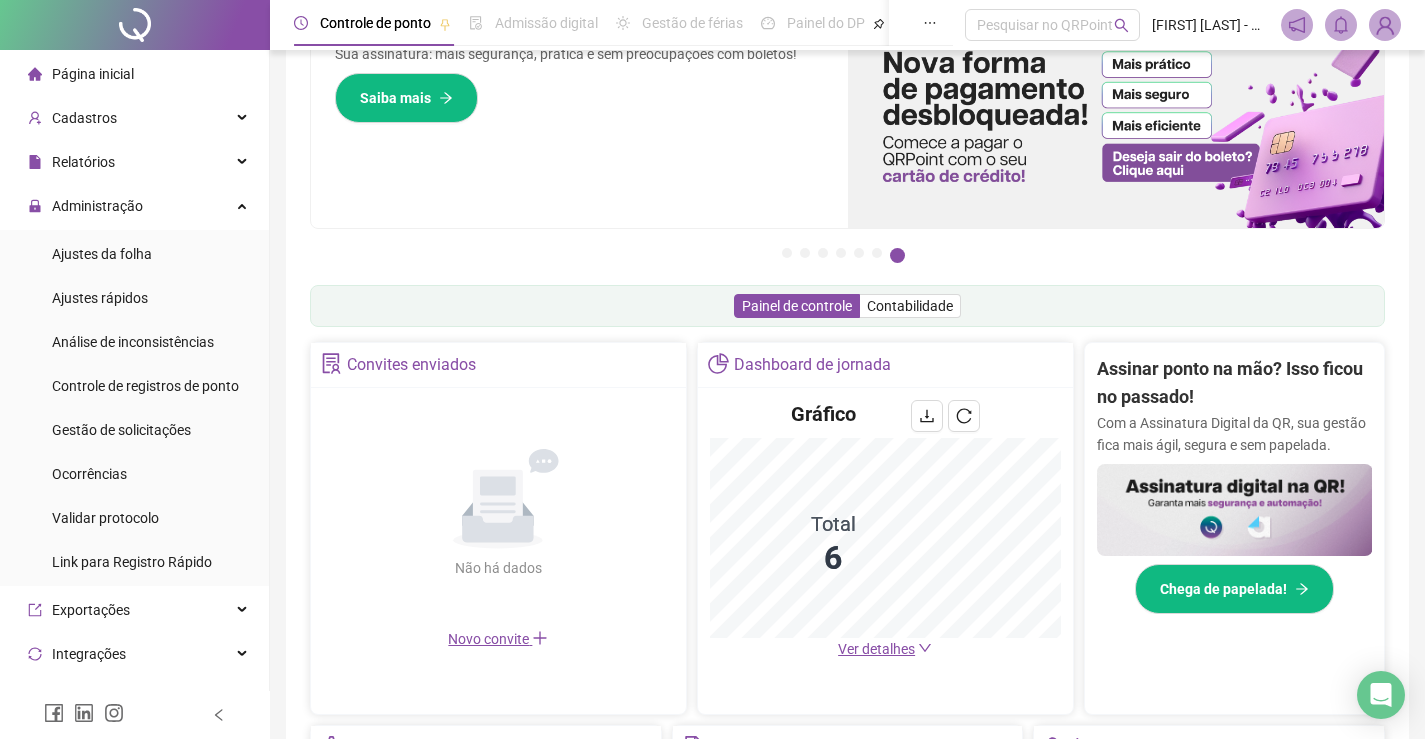 click on "Ajustes da folha Ajustes rápidos Análise de inconsistências Controle de registros de ponto Gestão de solicitações Ocorrências Validar protocolo Link para Registro Rápido" at bounding box center [134, 408] 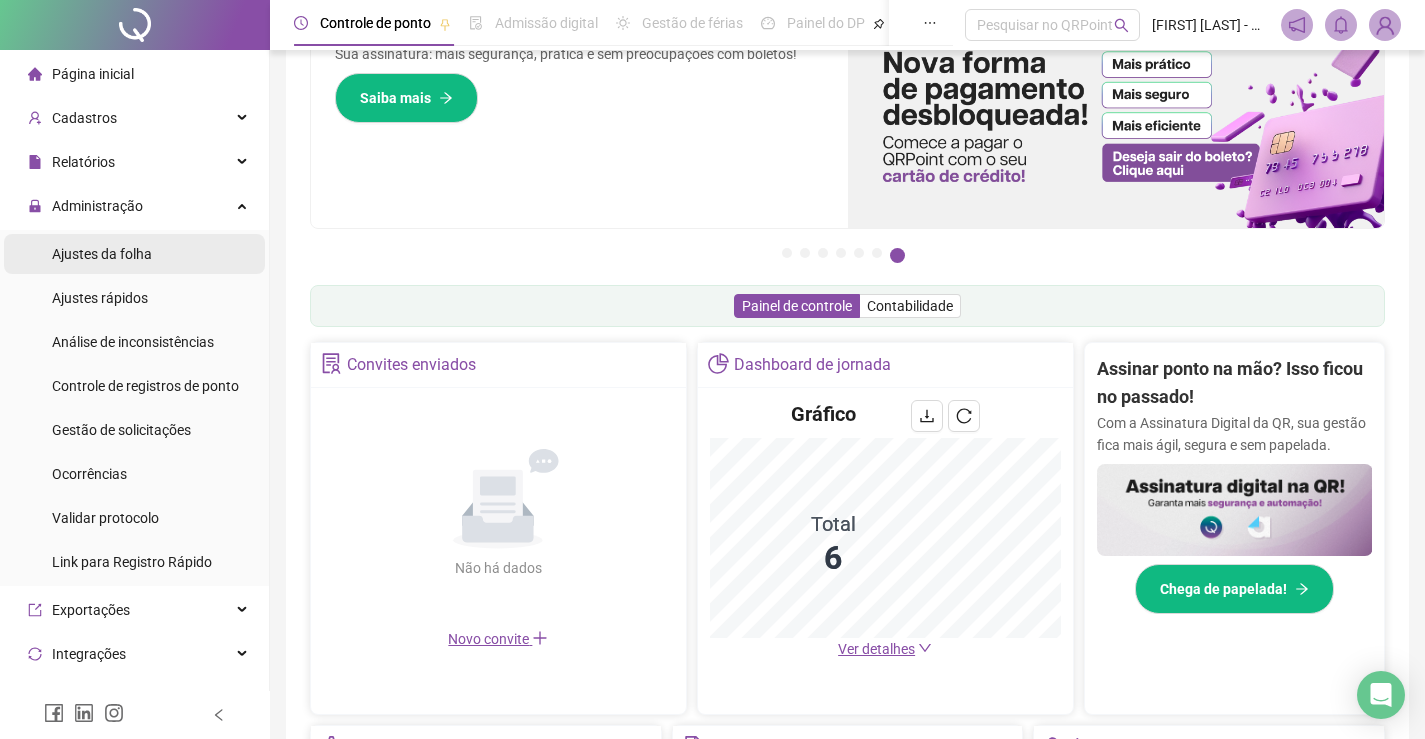 click on "Ajustes da folha" at bounding box center (134, 254) 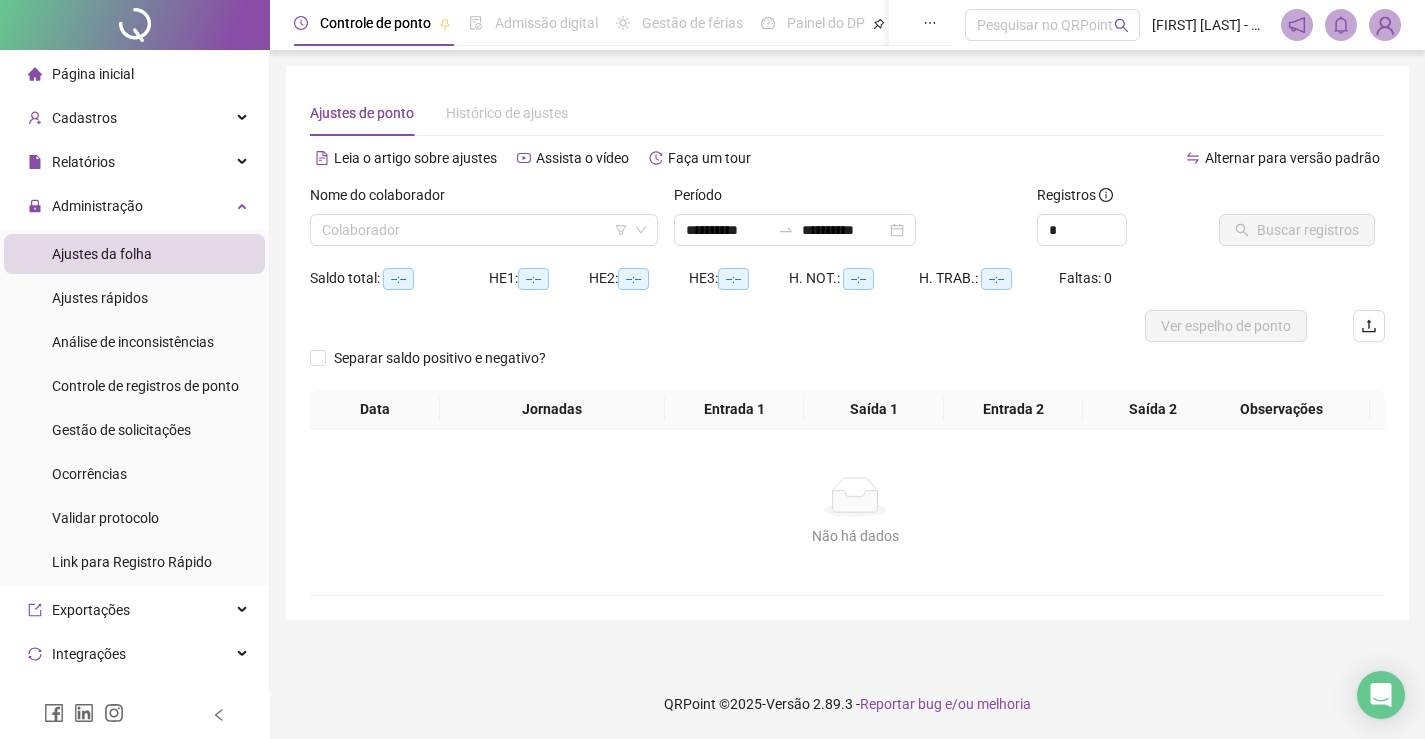 scroll, scrollTop: 0, scrollLeft: 0, axis: both 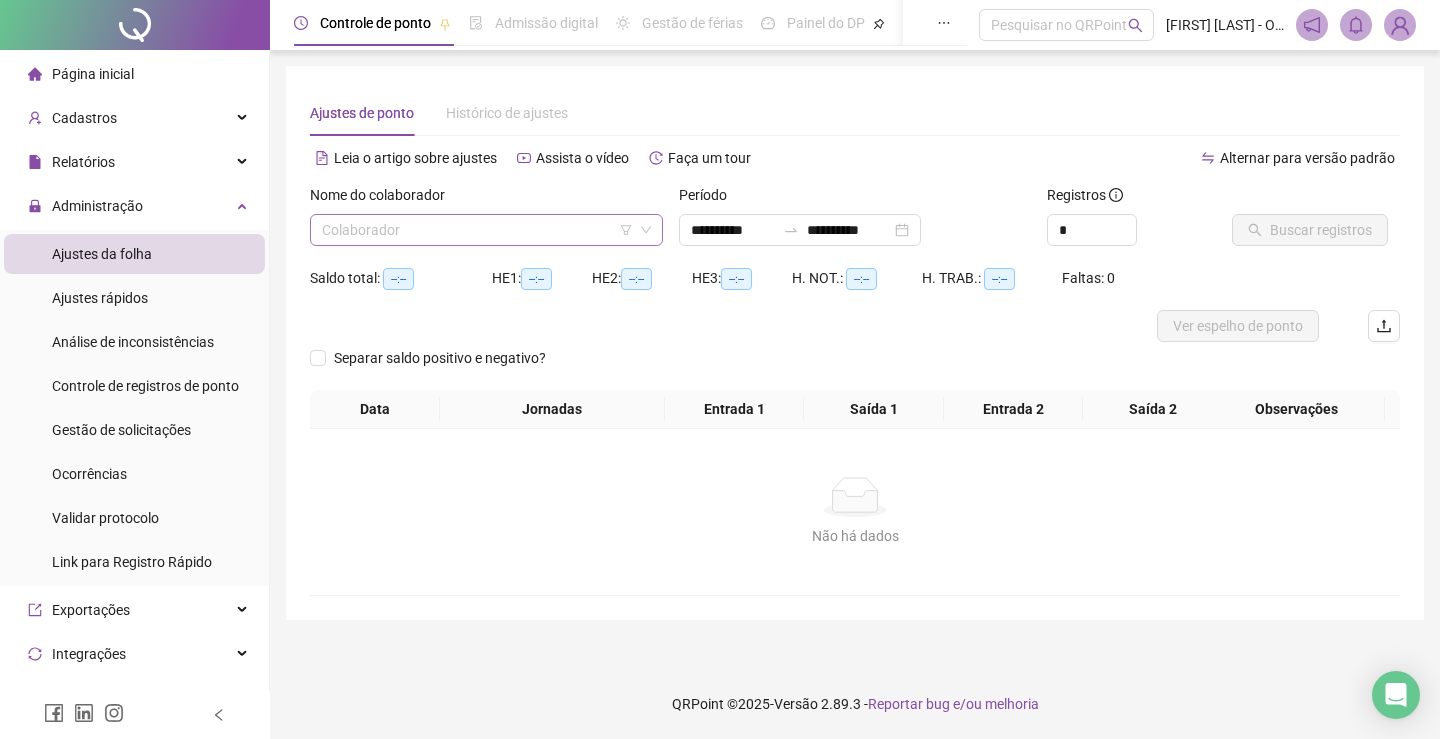 click at bounding box center [477, 230] 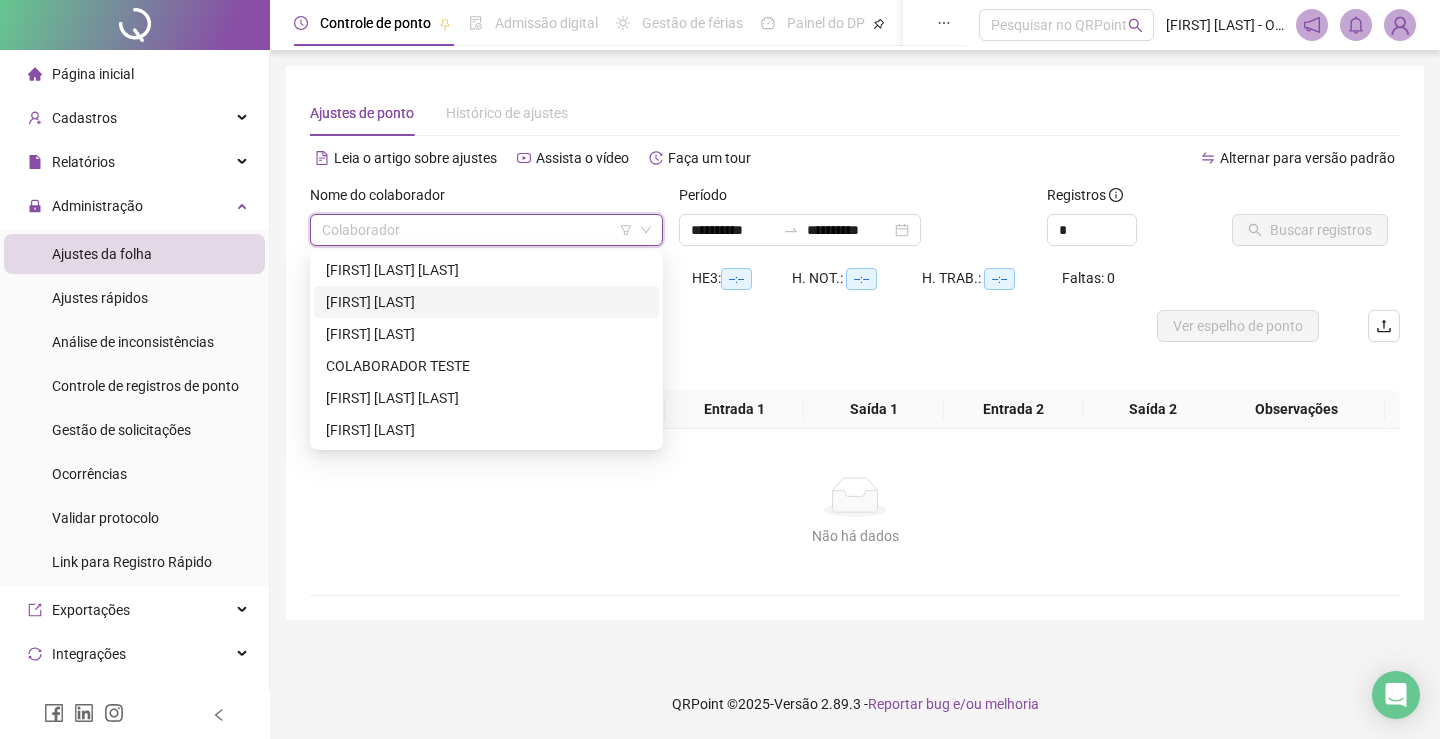 click on "[FIRST] [LAST]" at bounding box center [486, 302] 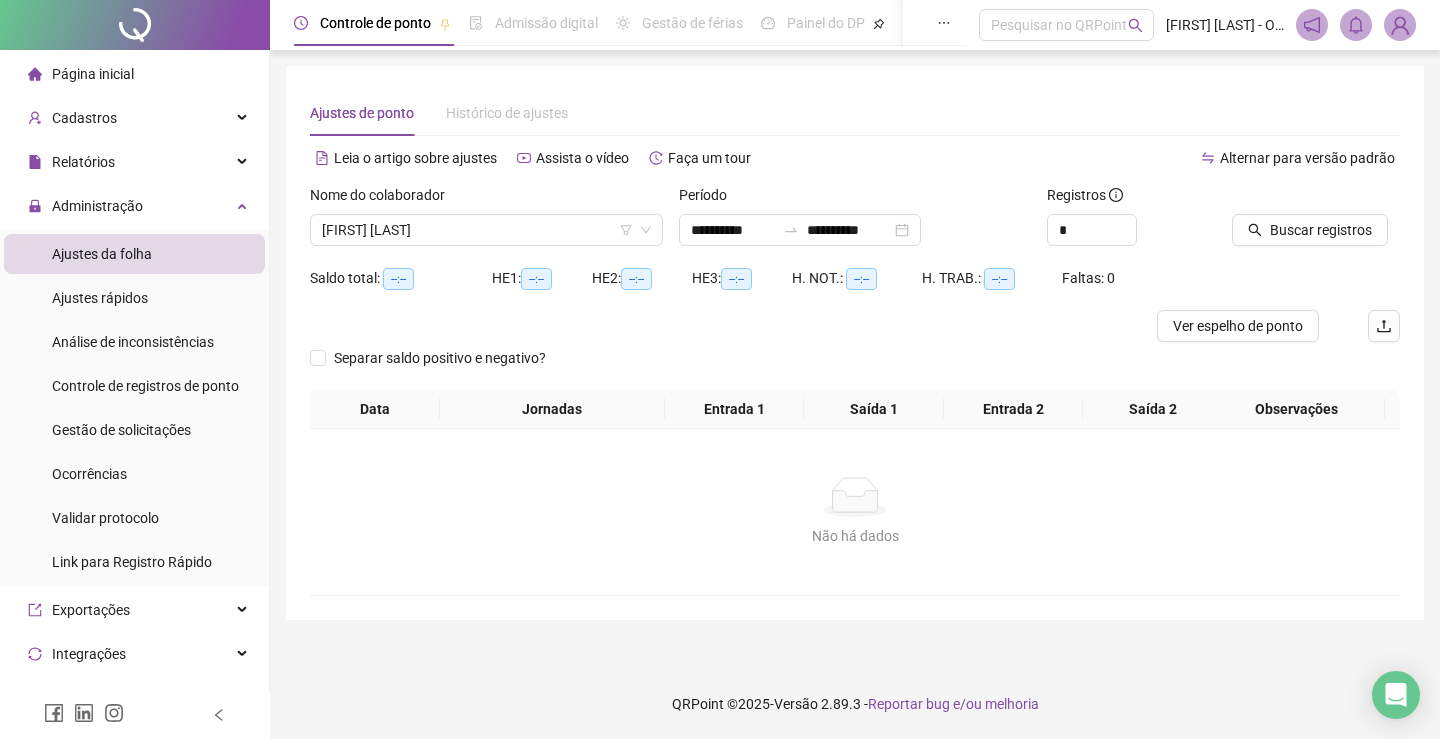click on "Buscar registros" at bounding box center [1316, 215] 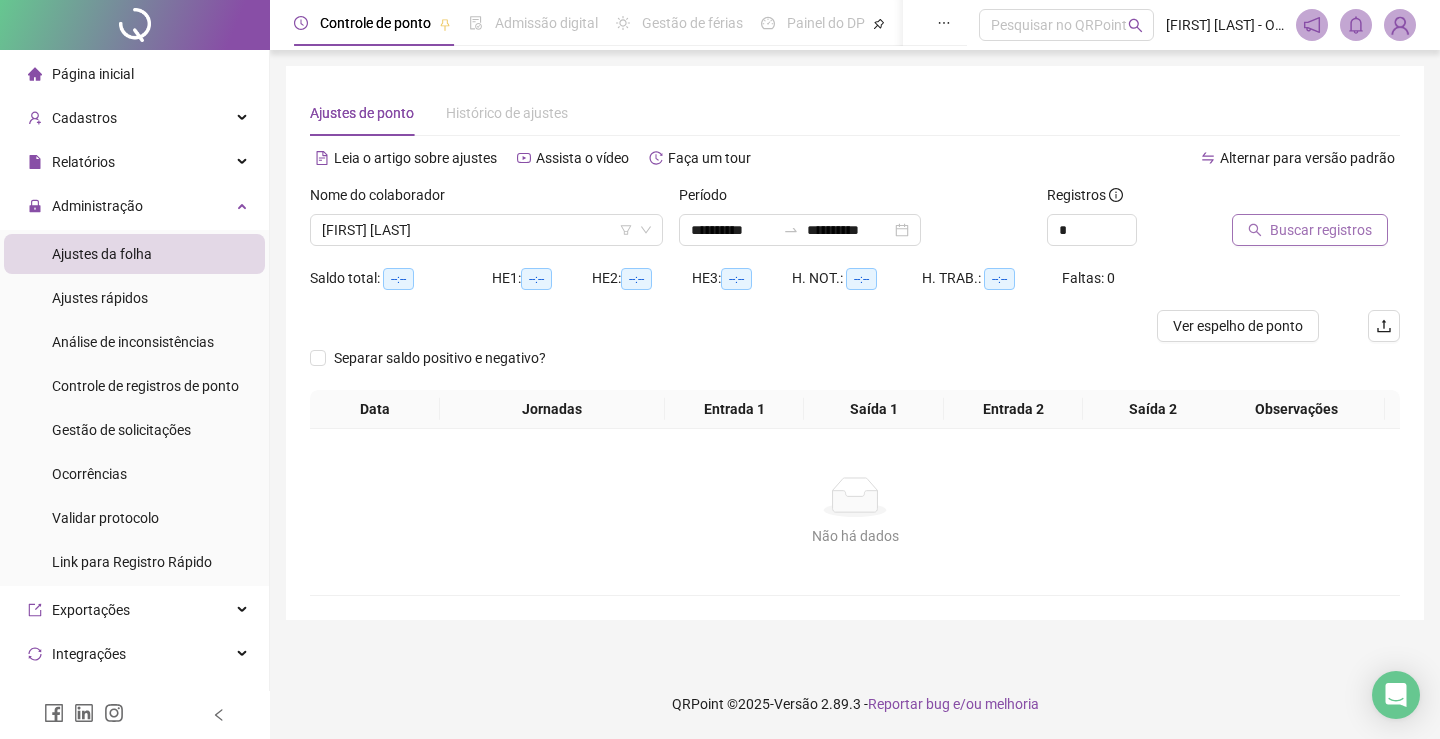 click on "Buscar registros" at bounding box center [1321, 230] 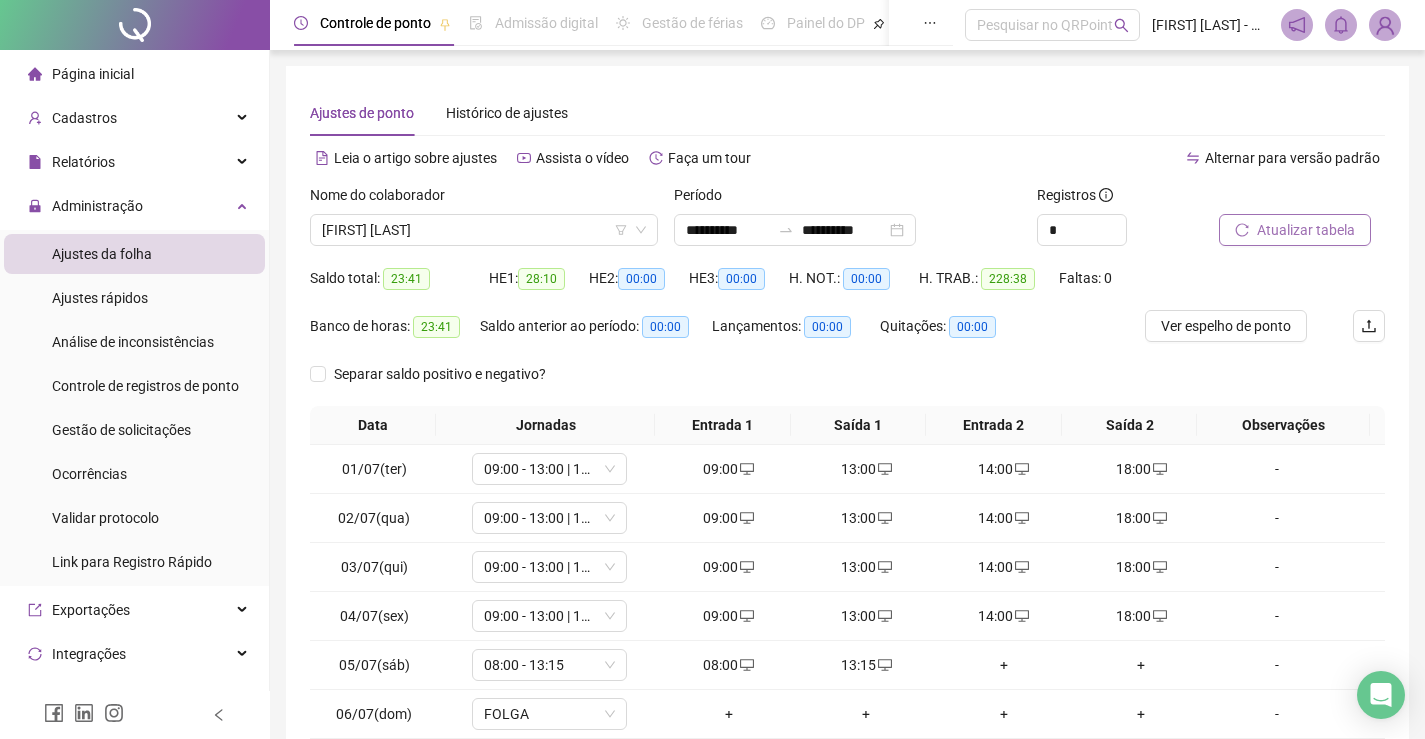 click on "Atualizar tabela" at bounding box center (1306, 230) 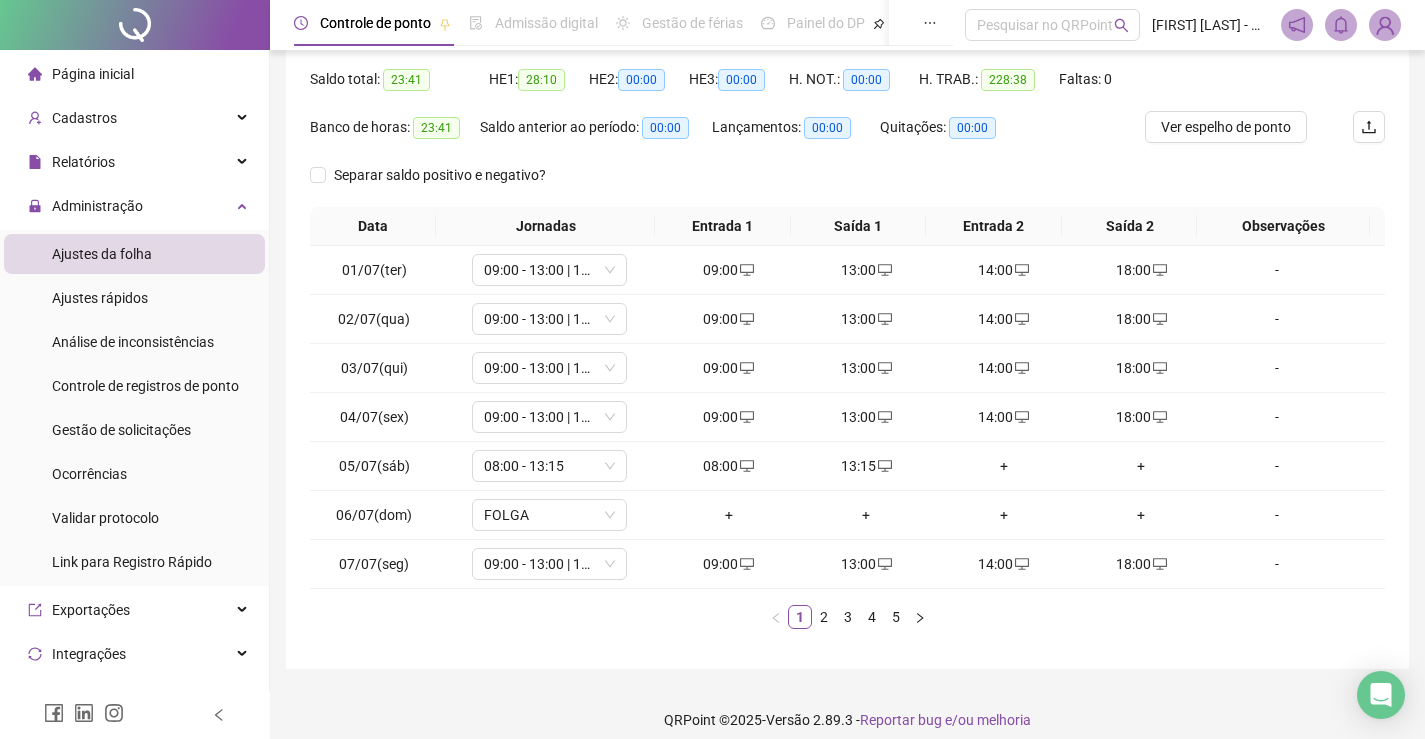 scroll, scrollTop: 215, scrollLeft: 0, axis: vertical 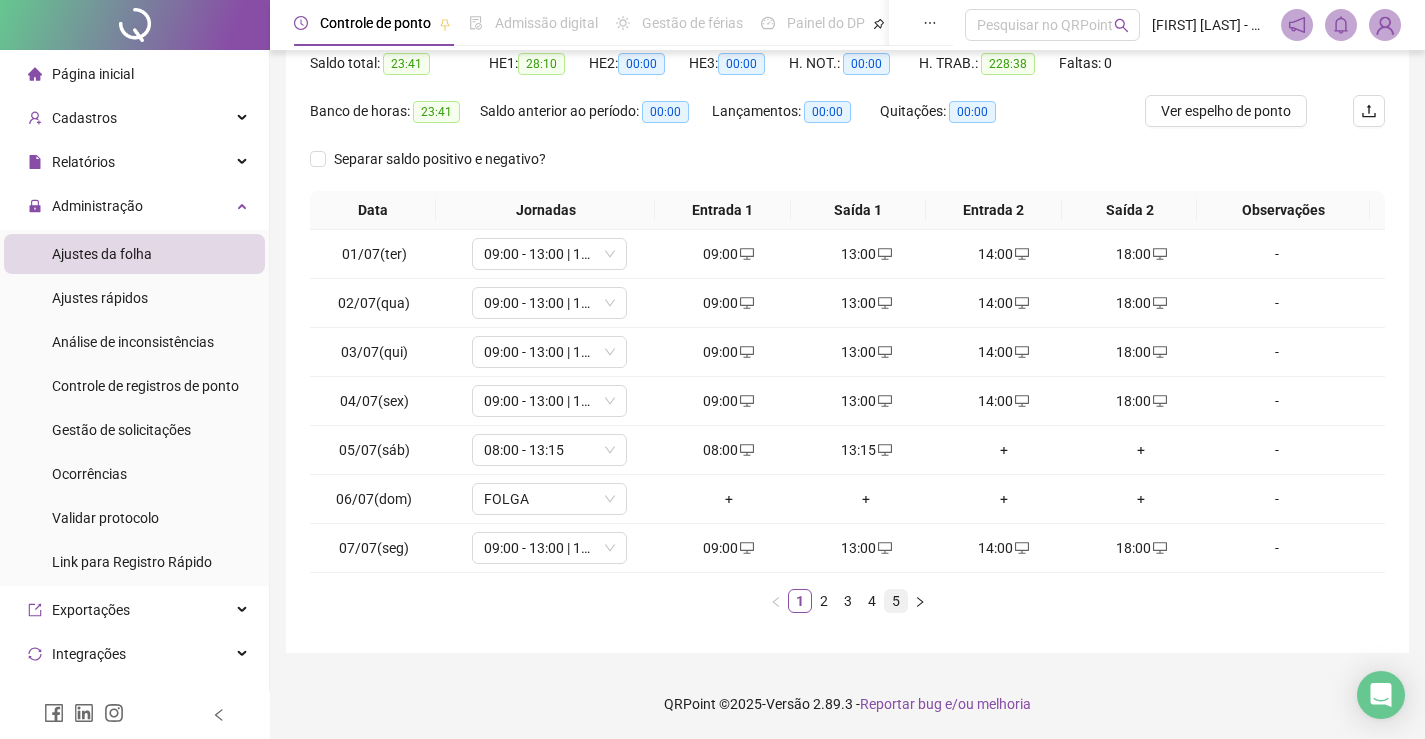 click on "5" at bounding box center (896, 601) 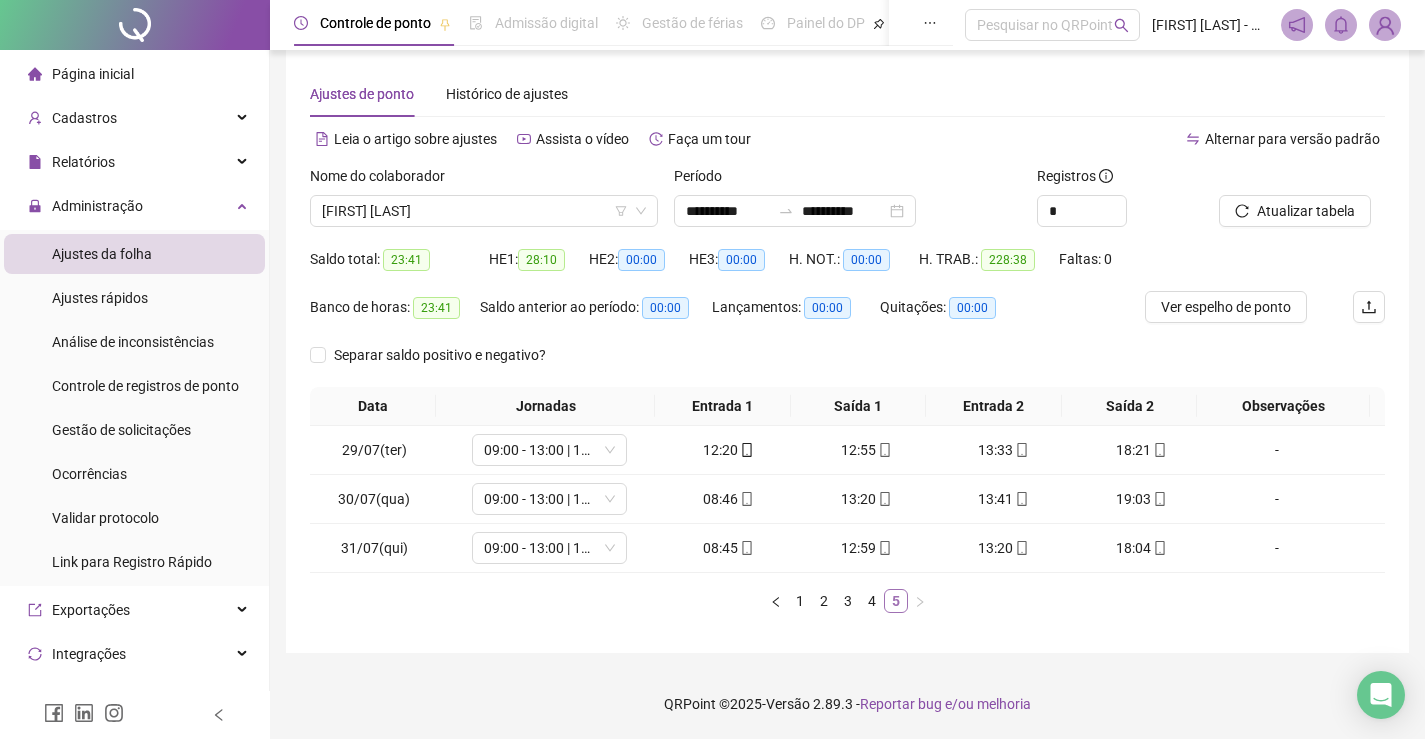 scroll, scrollTop: 19, scrollLeft: 0, axis: vertical 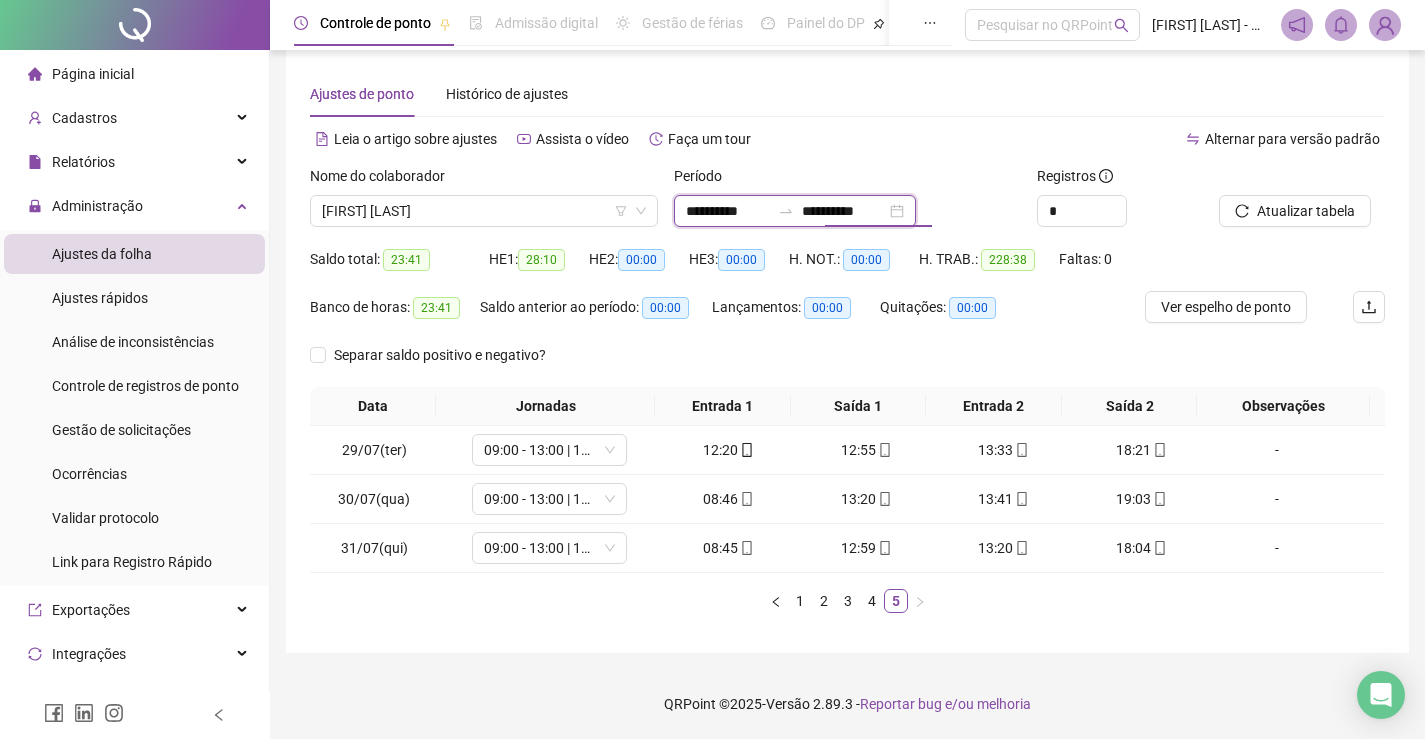 drag, startPoint x: 906, startPoint y: 206, endPoint x: 943, endPoint y: 212, distance: 37.48333 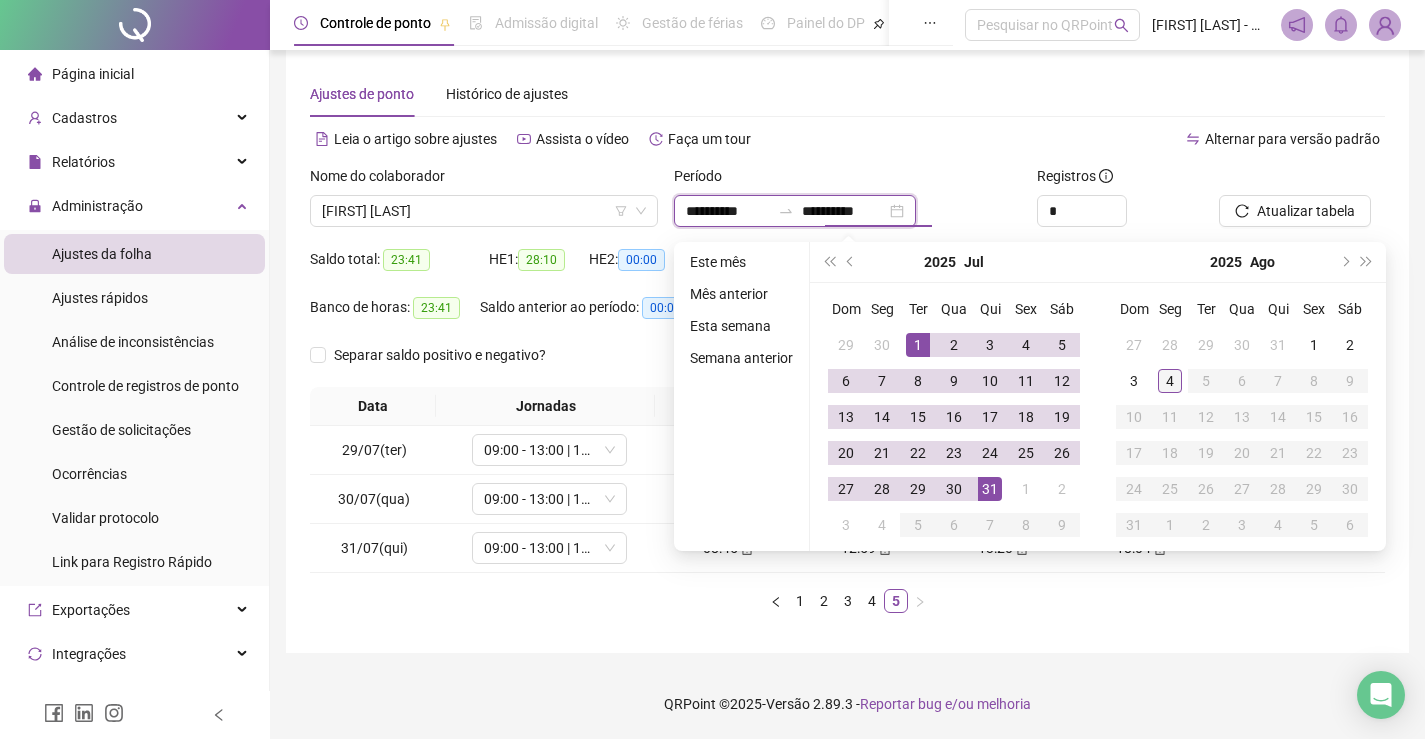 type on "**********" 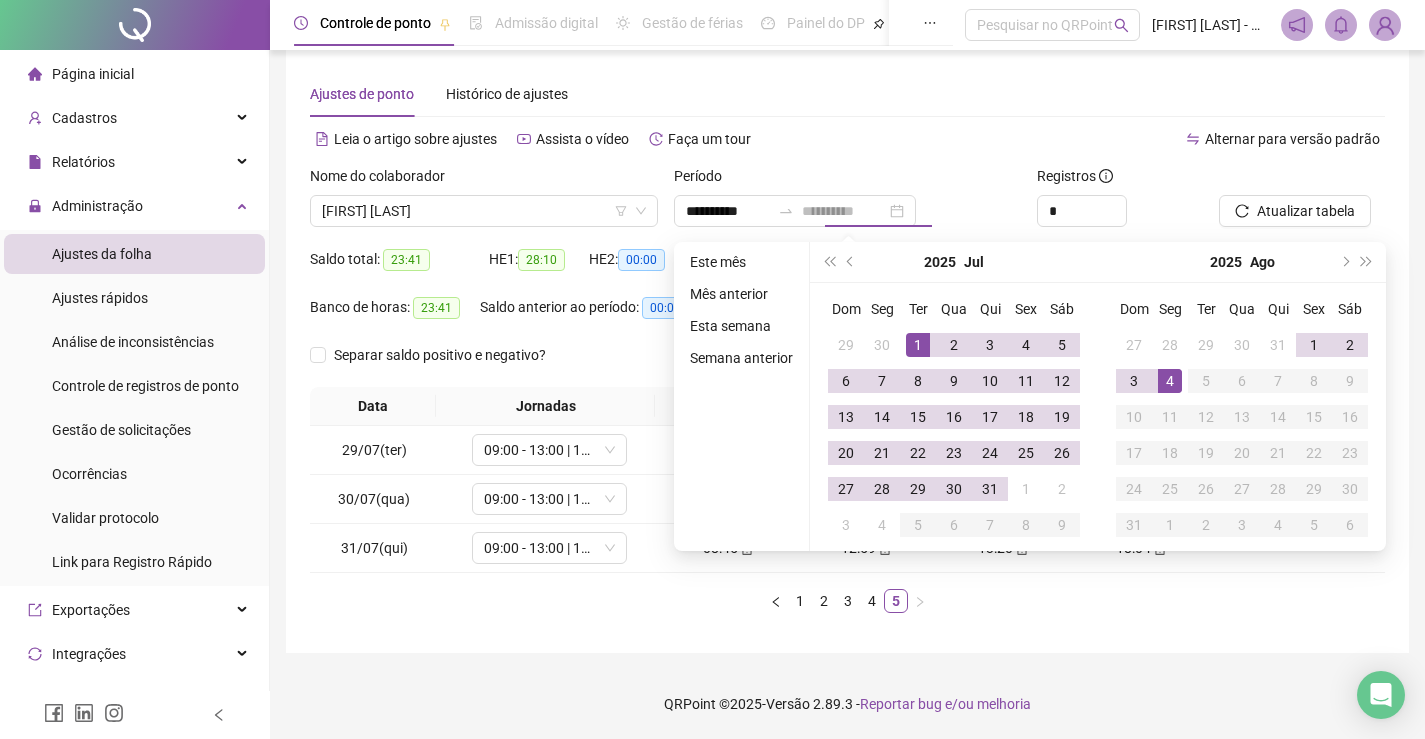 click on "4" at bounding box center (1170, 381) 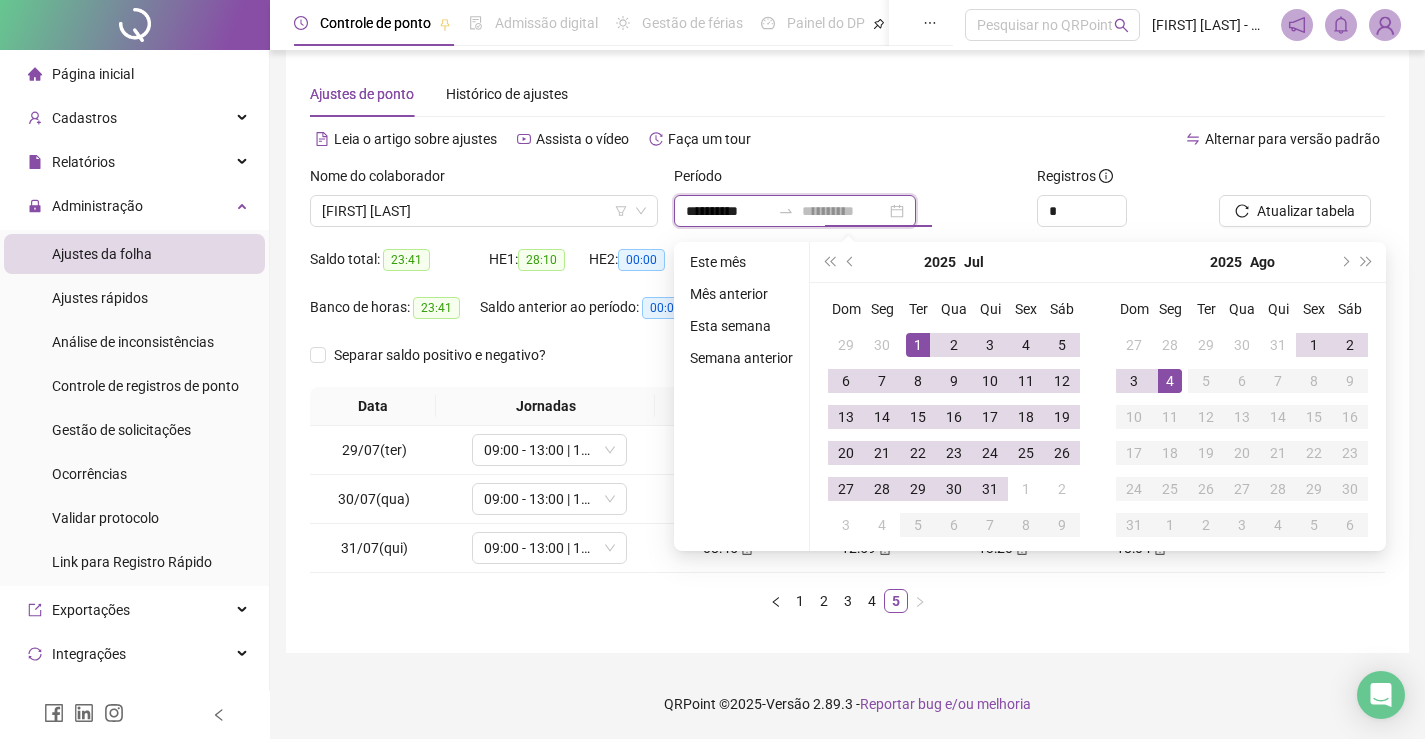 type on "**********" 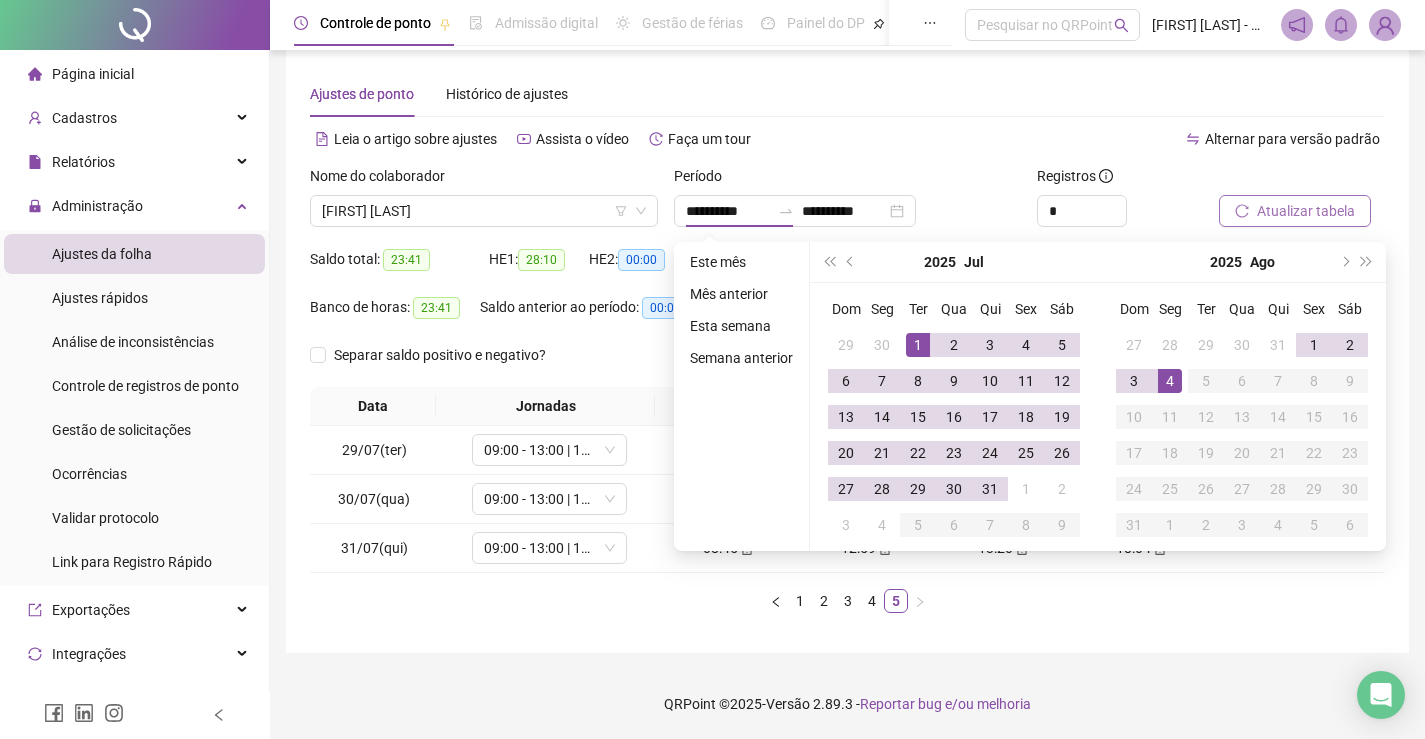 click on "Atualizar tabela" at bounding box center [1277, 196] 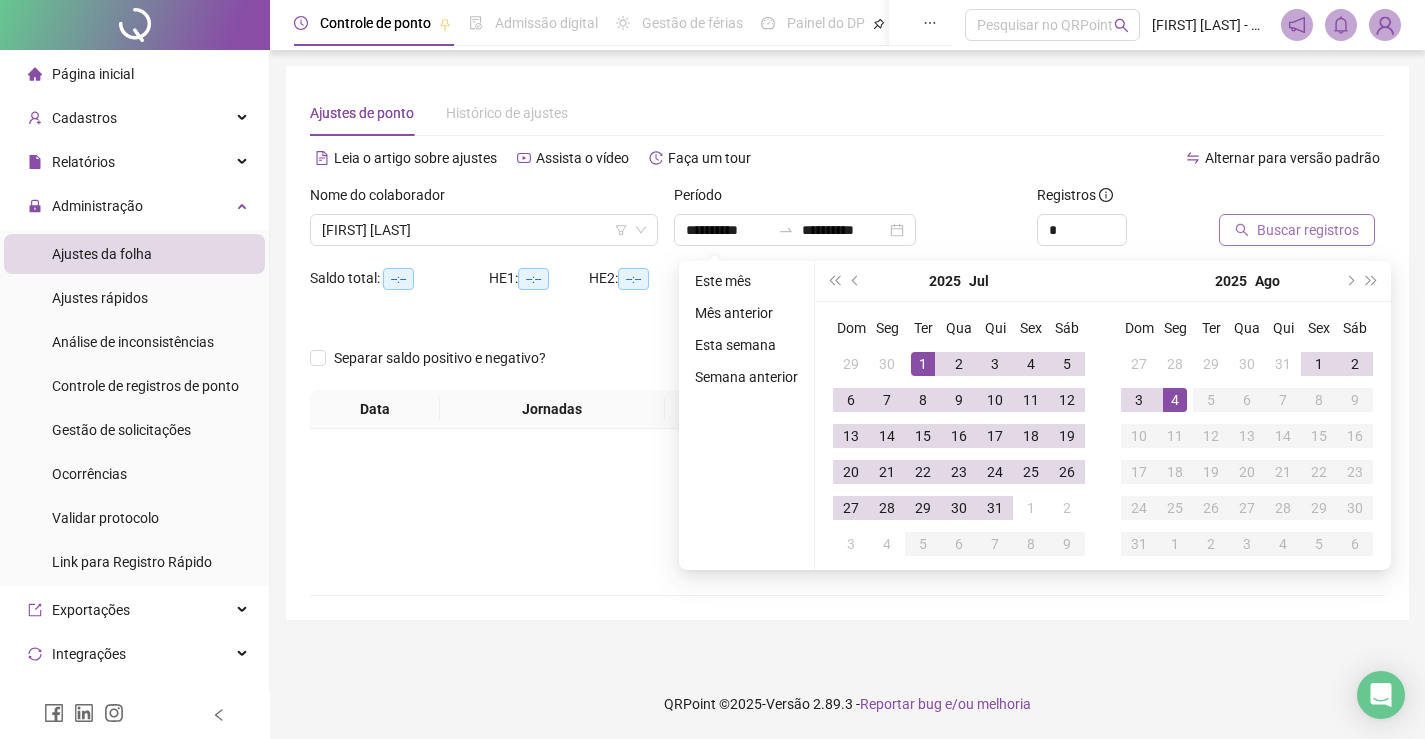 scroll, scrollTop: 0, scrollLeft: 0, axis: both 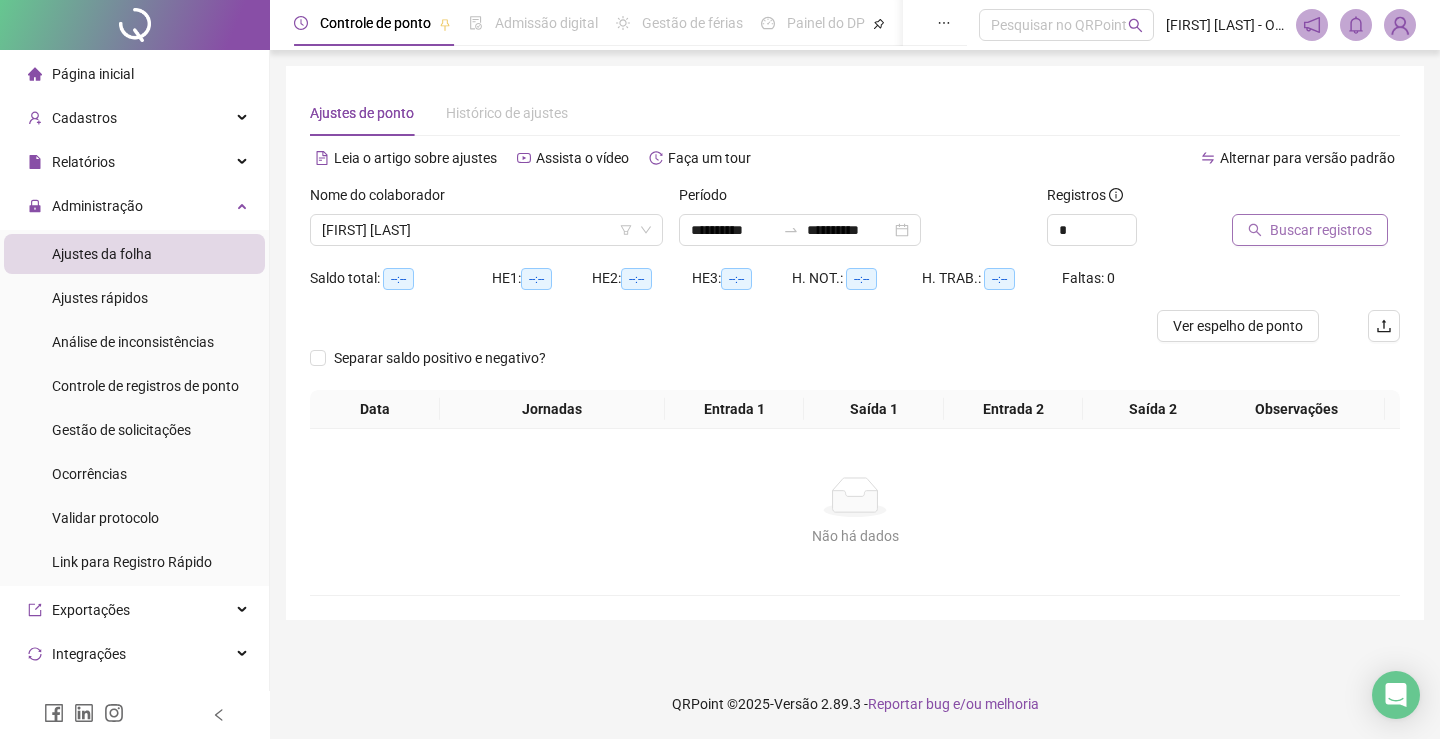 click on "Buscar registros" at bounding box center (1321, 230) 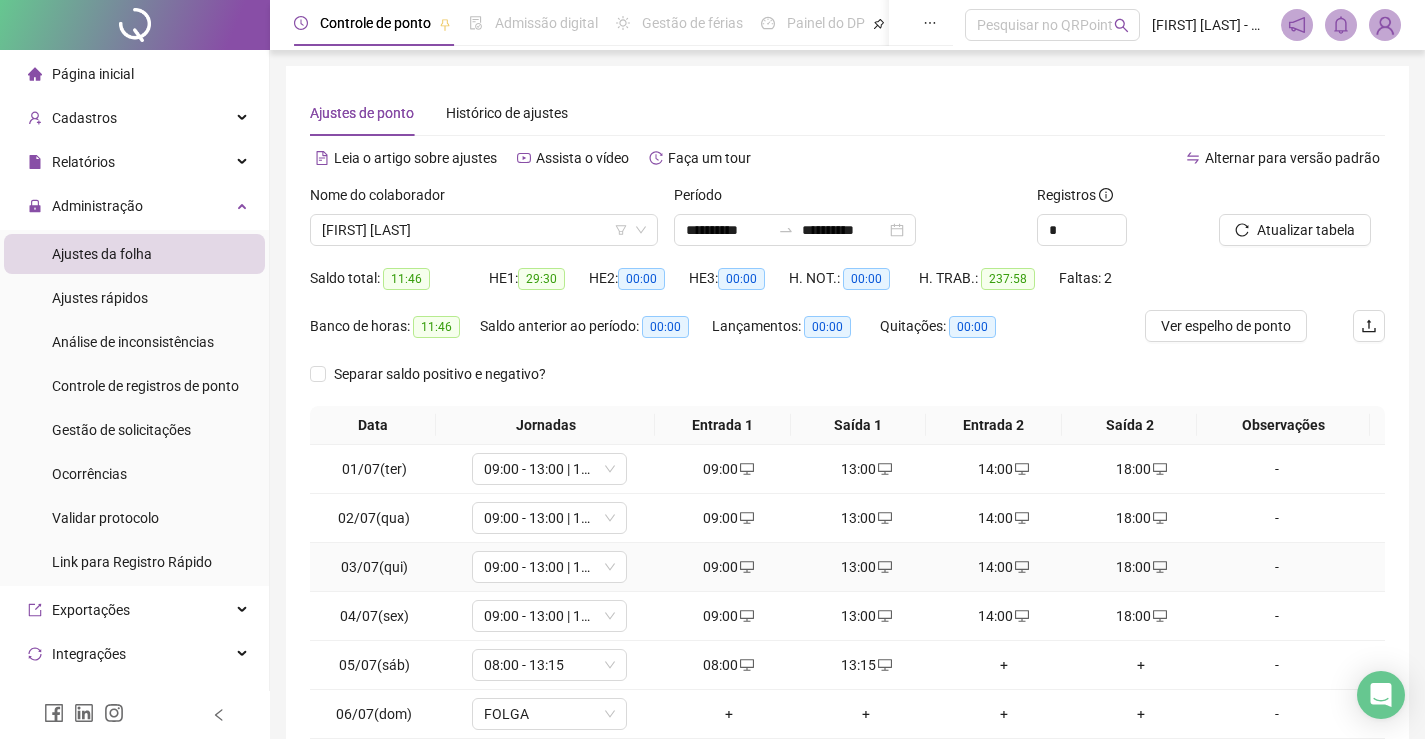 scroll, scrollTop: 215, scrollLeft: 0, axis: vertical 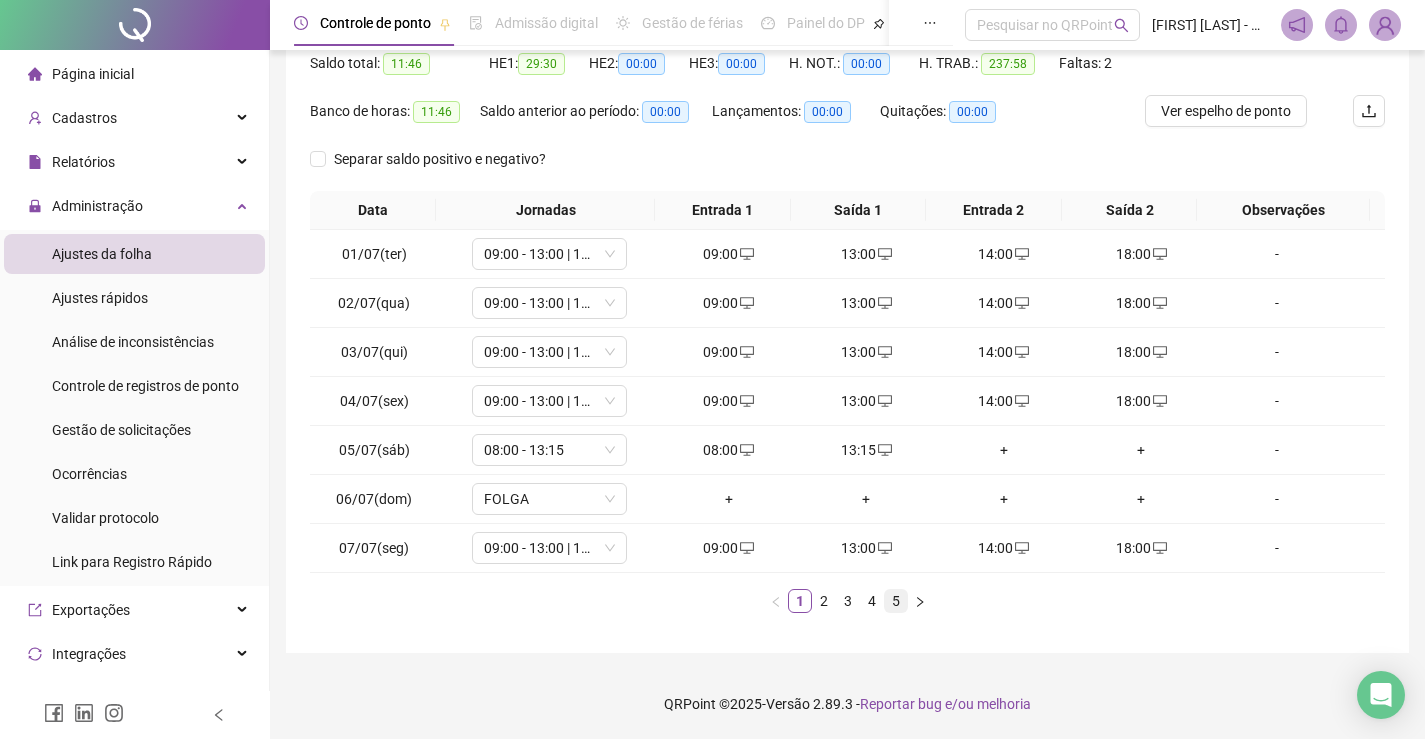 click on "5" at bounding box center (896, 601) 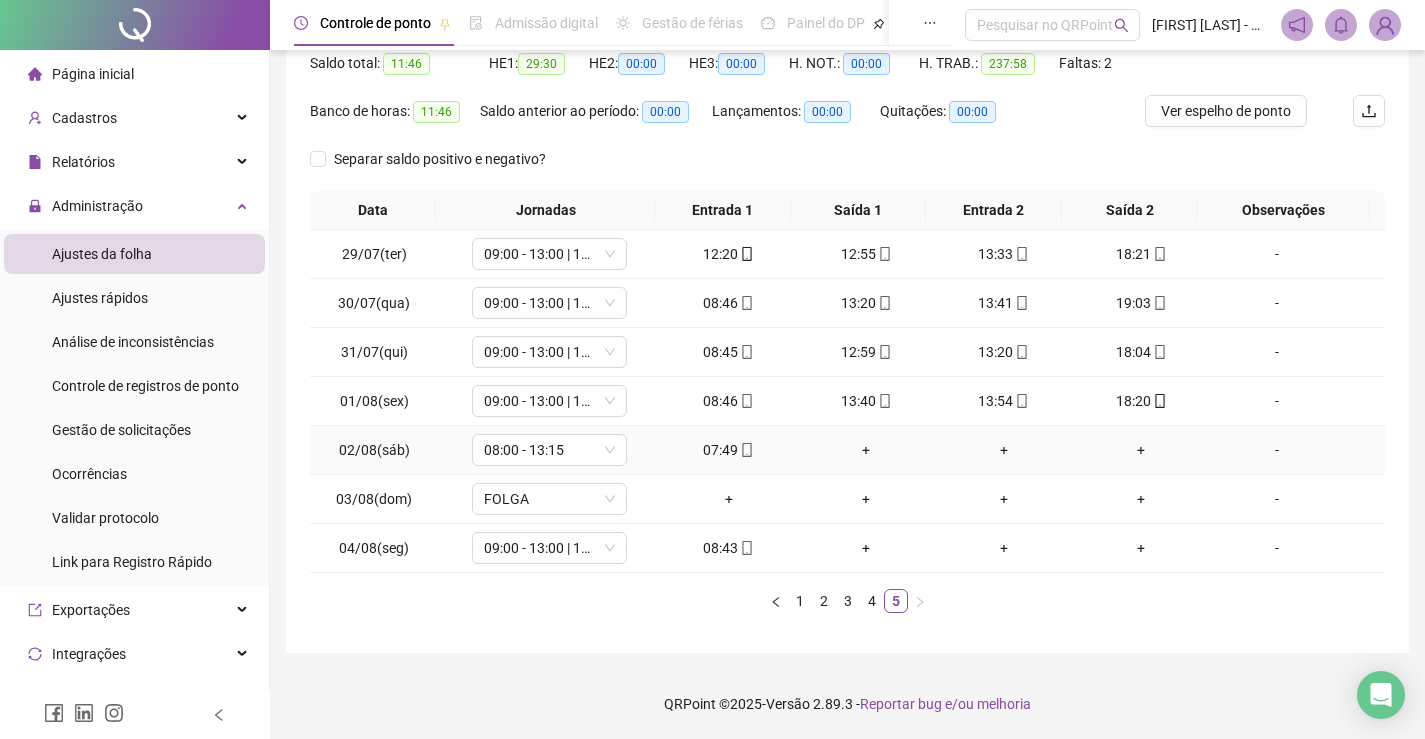 click on "+" at bounding box center [866, 450] 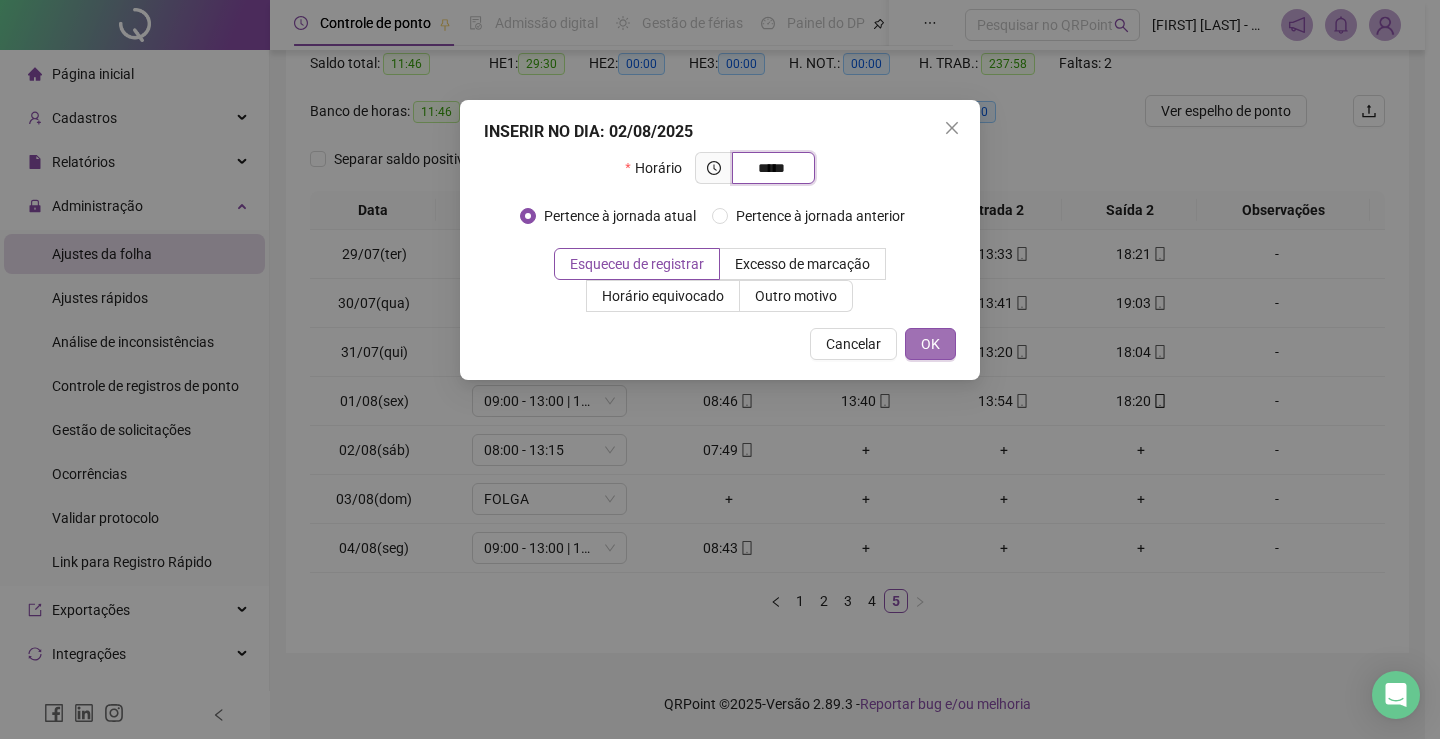 type on "*****" 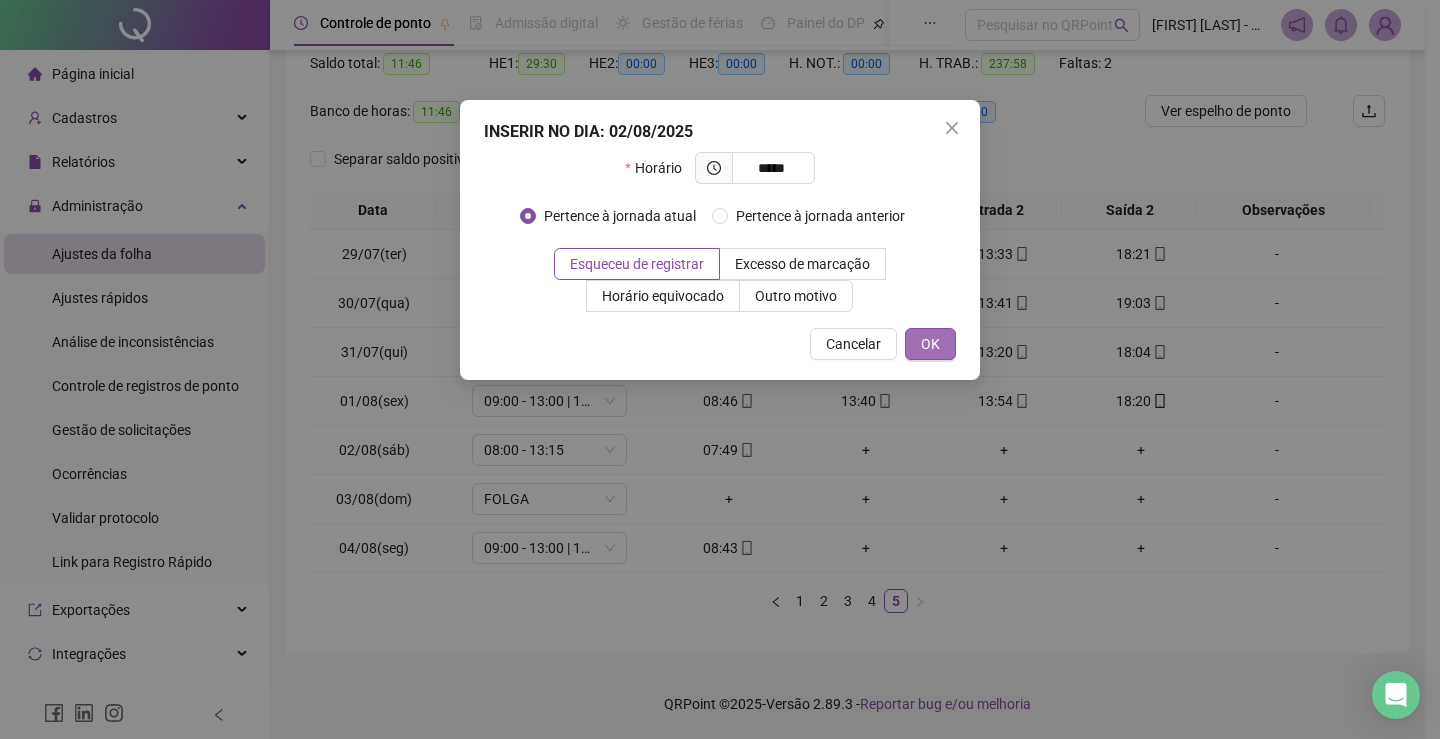 click on "OK" at bounding box center [930, 344] 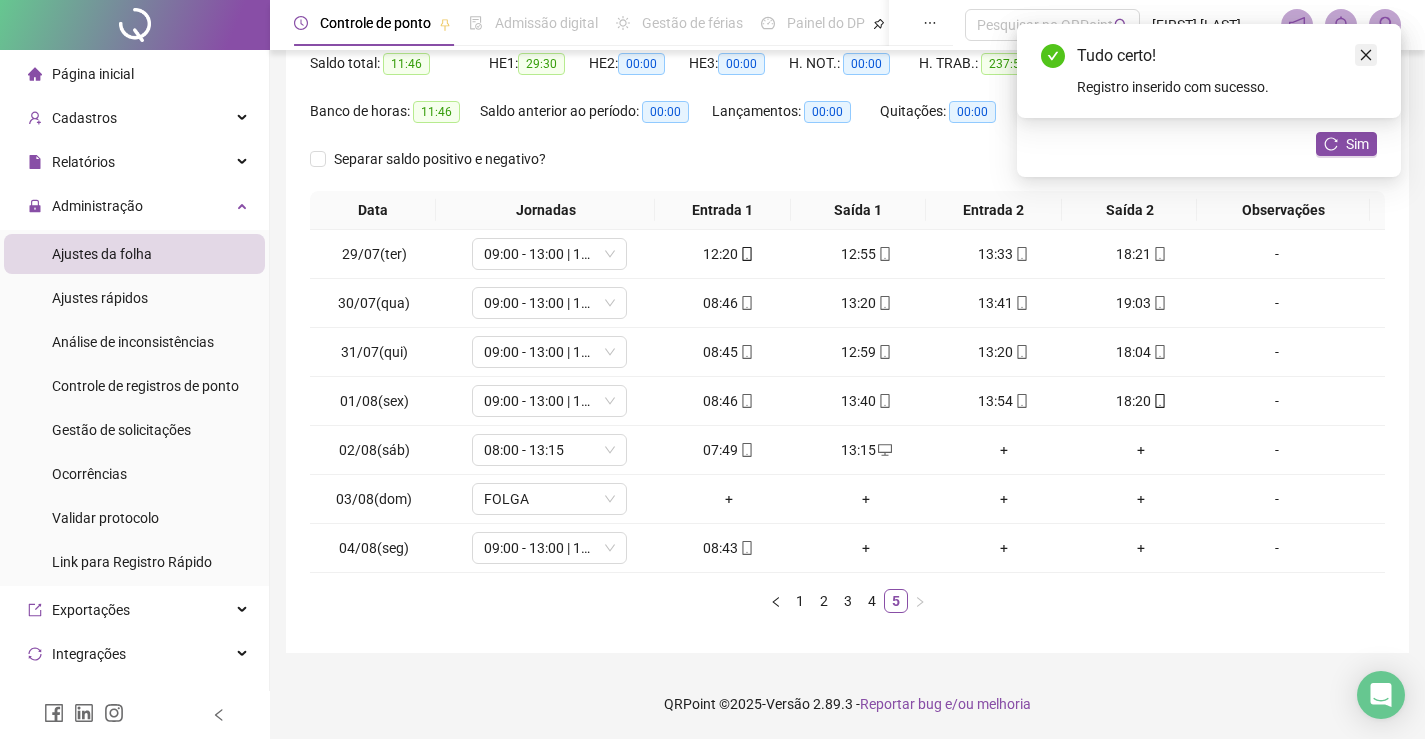 click 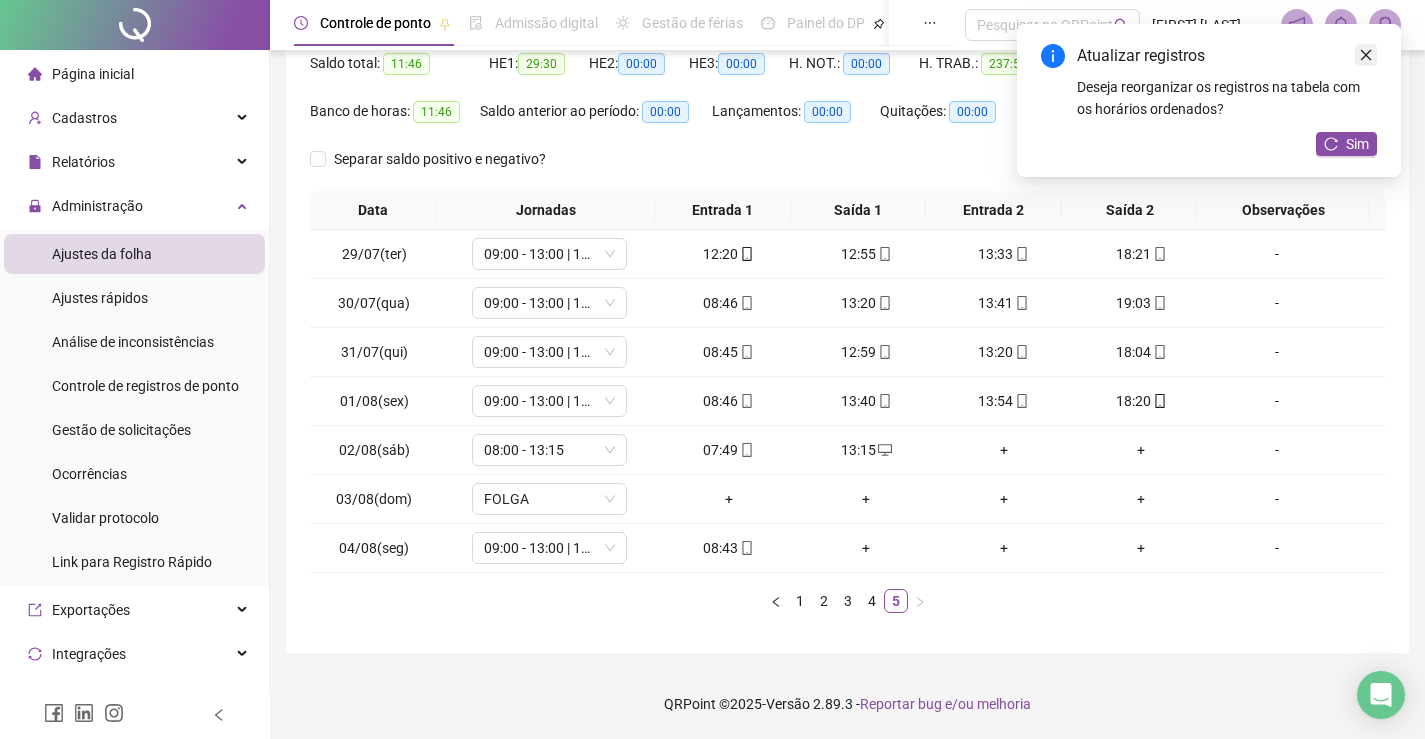 click 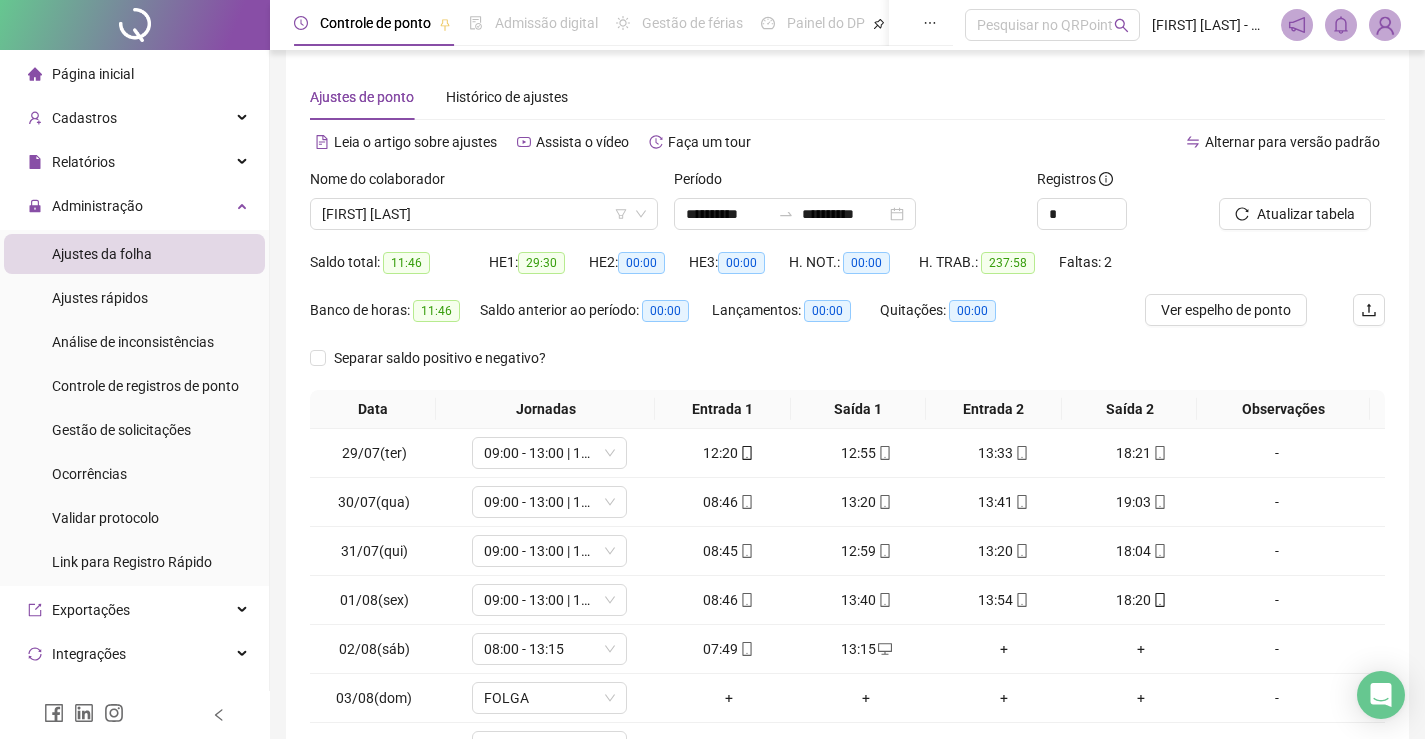 scroll, scrollTop: 15, scrollLeft: 0, axis: vertical 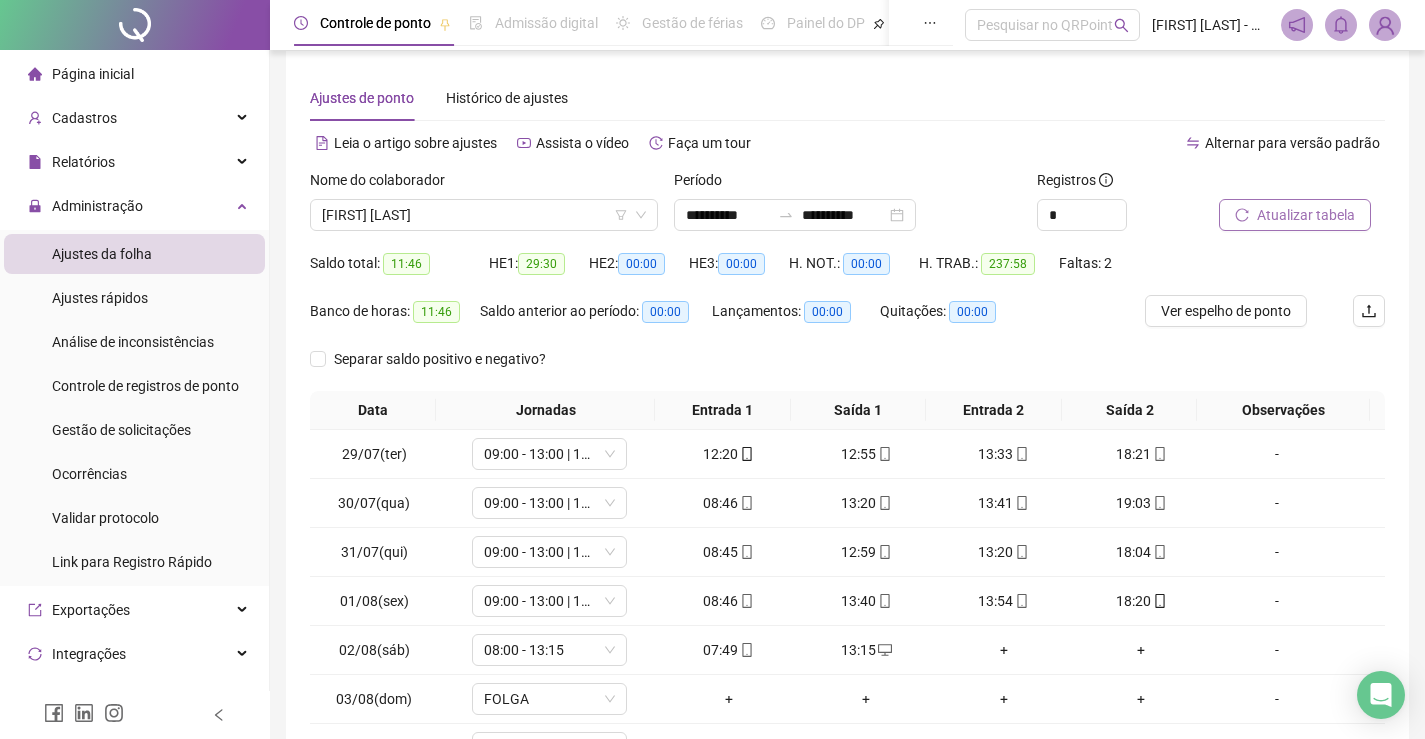 click on "Atualizar tabela" at bounding box center (1306, 215) 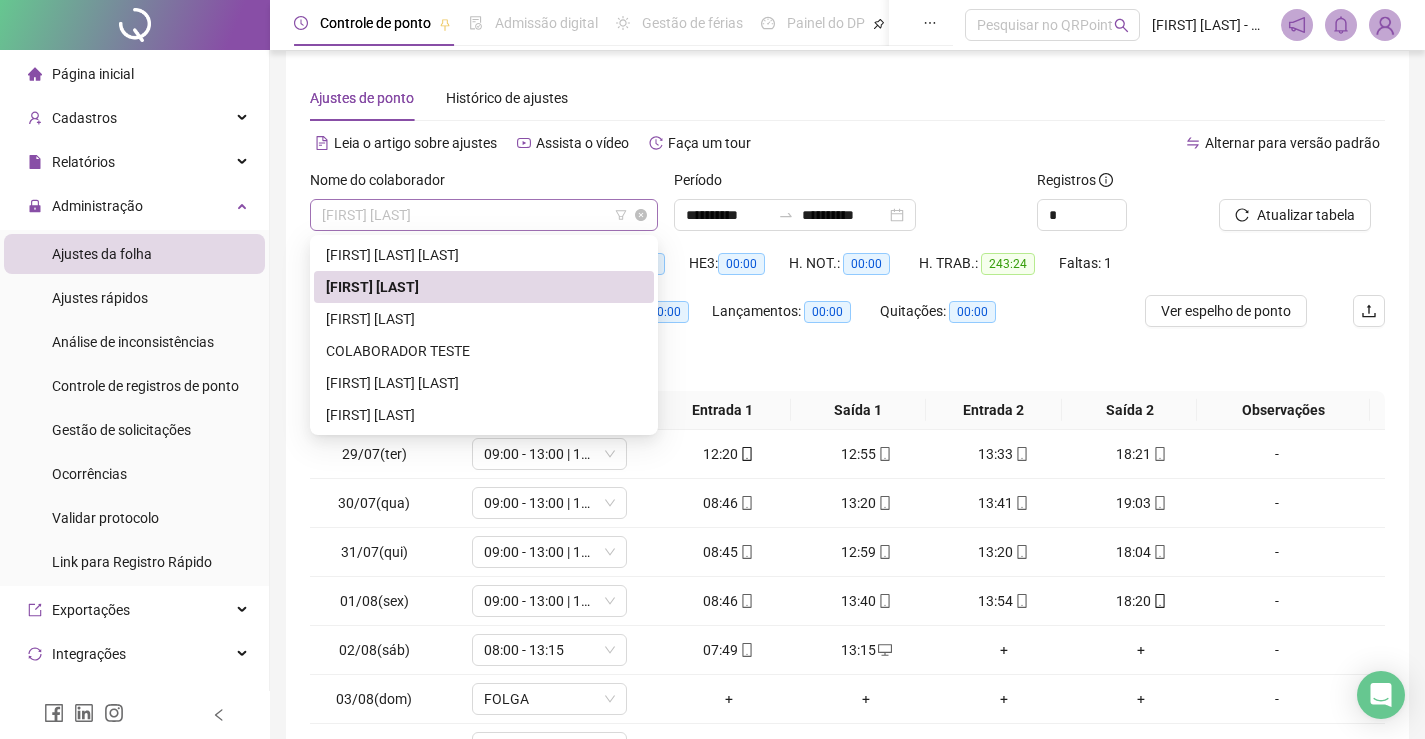 click on "[FIRST] [LAST]" at bounding box center (484, 215) 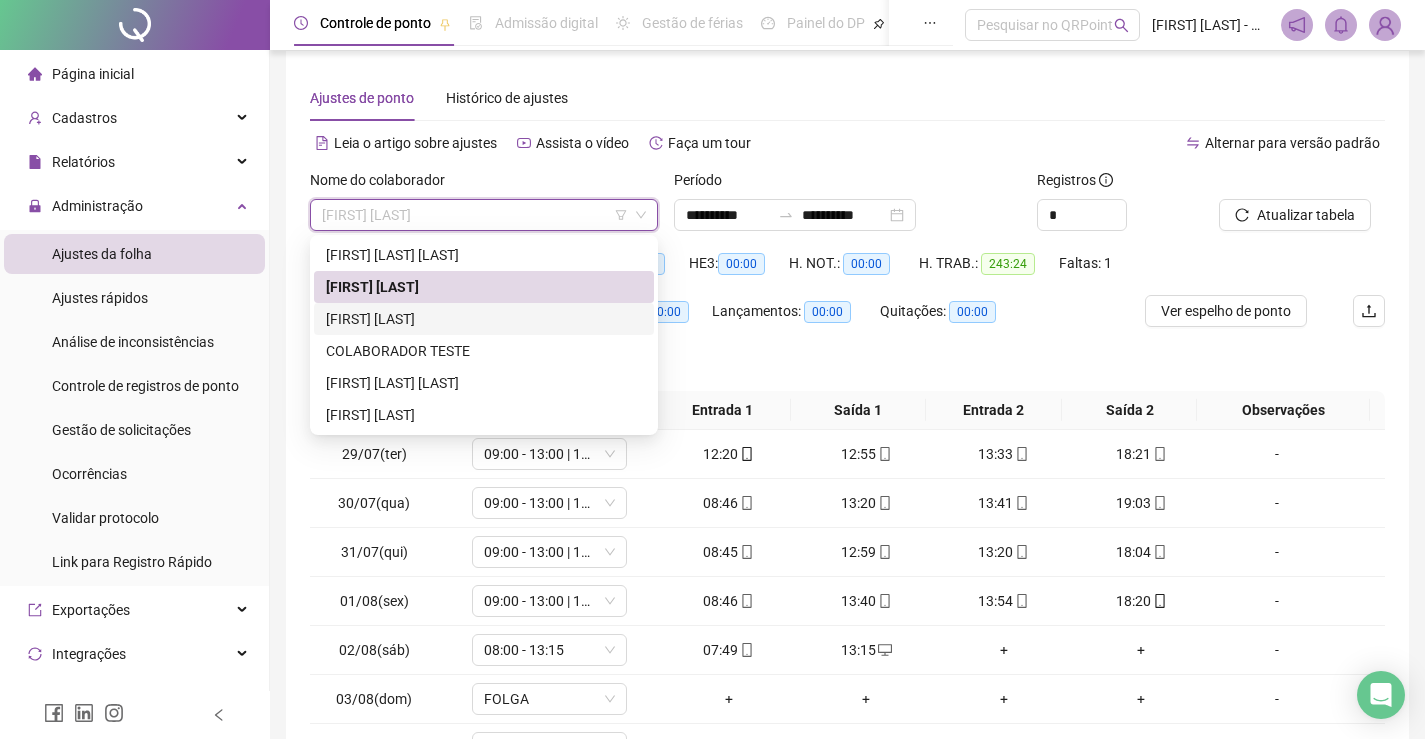 click on "[FIRST] [LAST]" at bounding box center (484, 319) 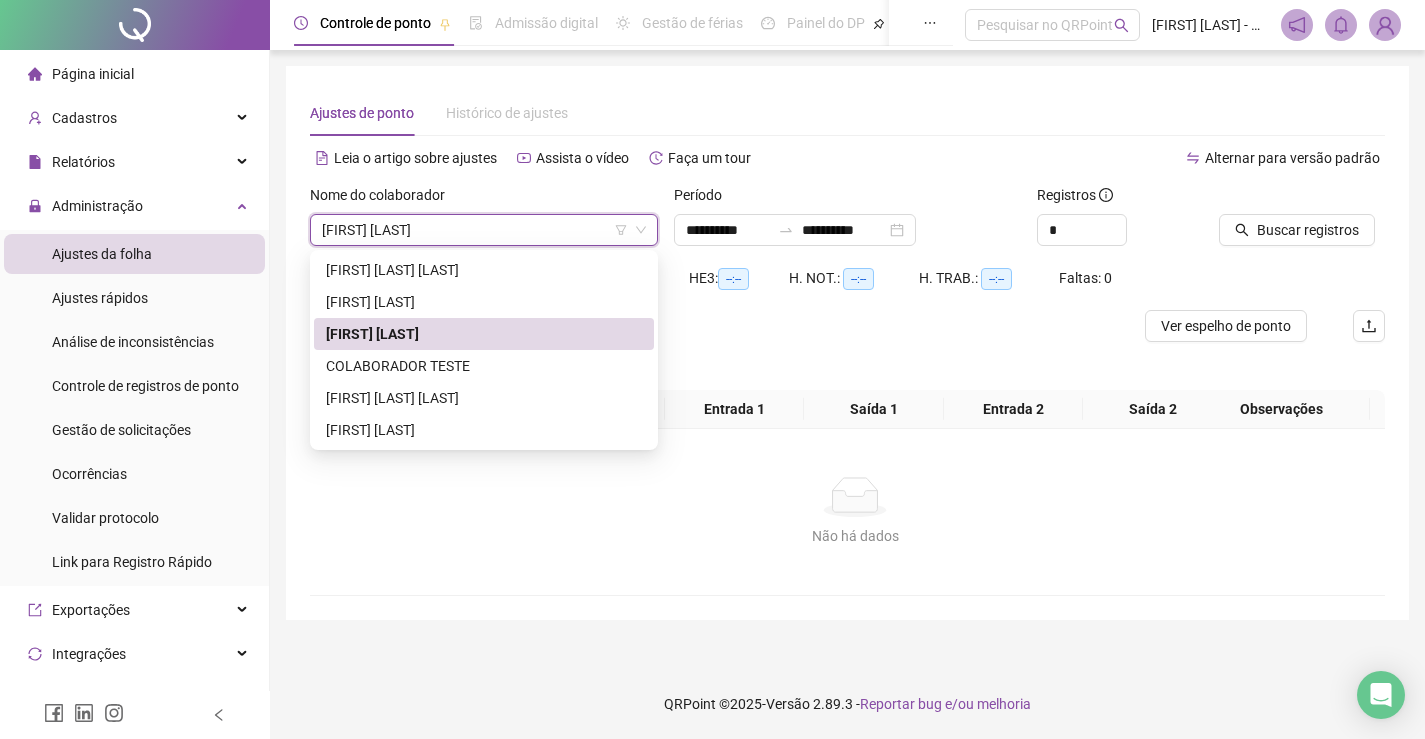 scroll, scrollTop: 0, scrollLeft: 0, axis: both 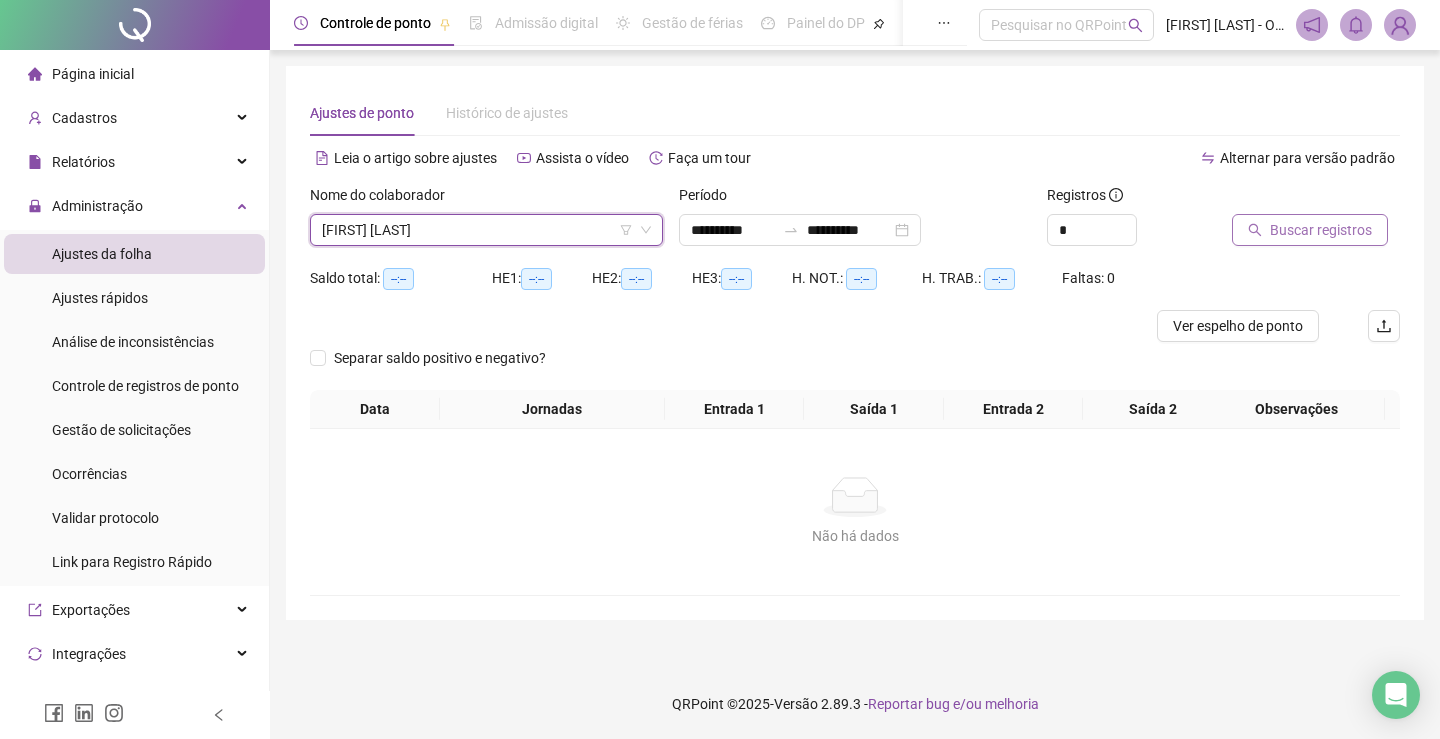 click on "Buscar registros" at bounding box center [1321, 230] 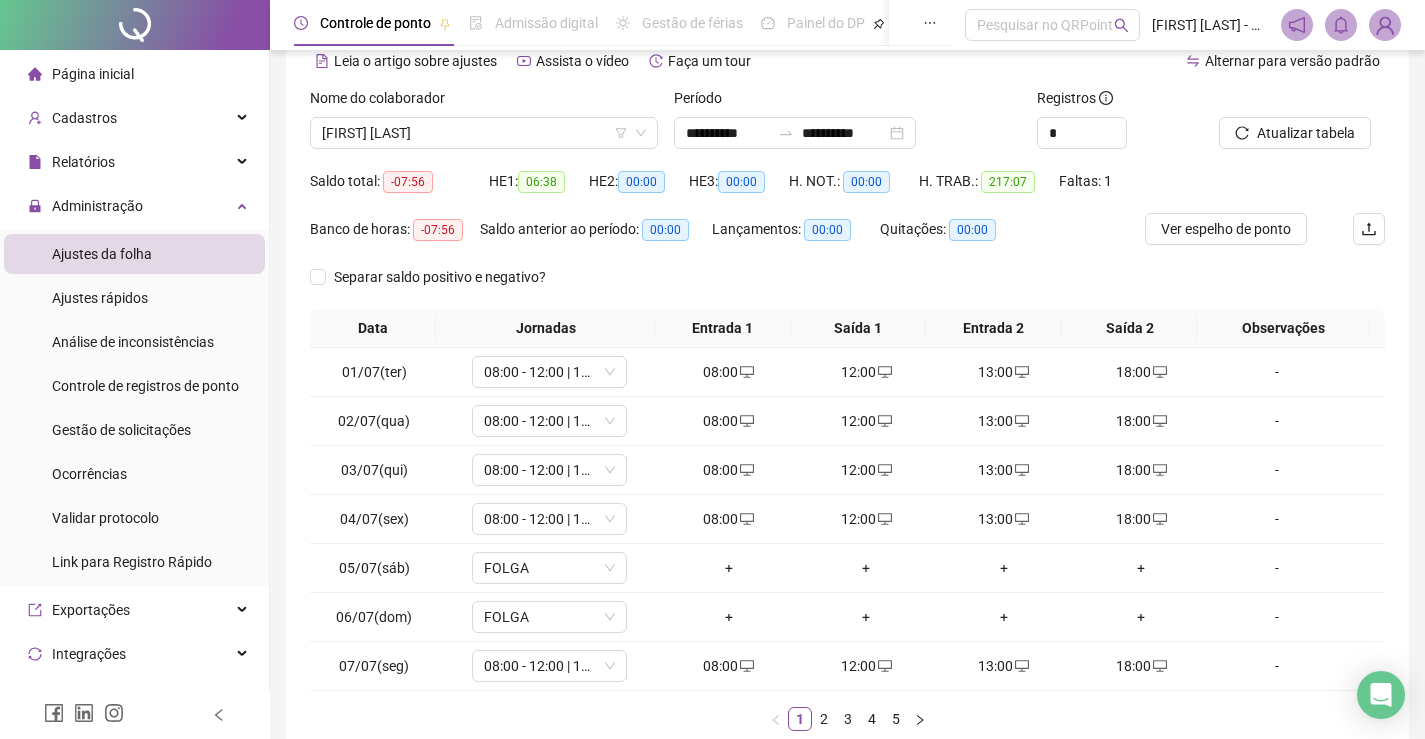 scroll, scrollTop: 215, scrollLeft: 0, axis: vertical 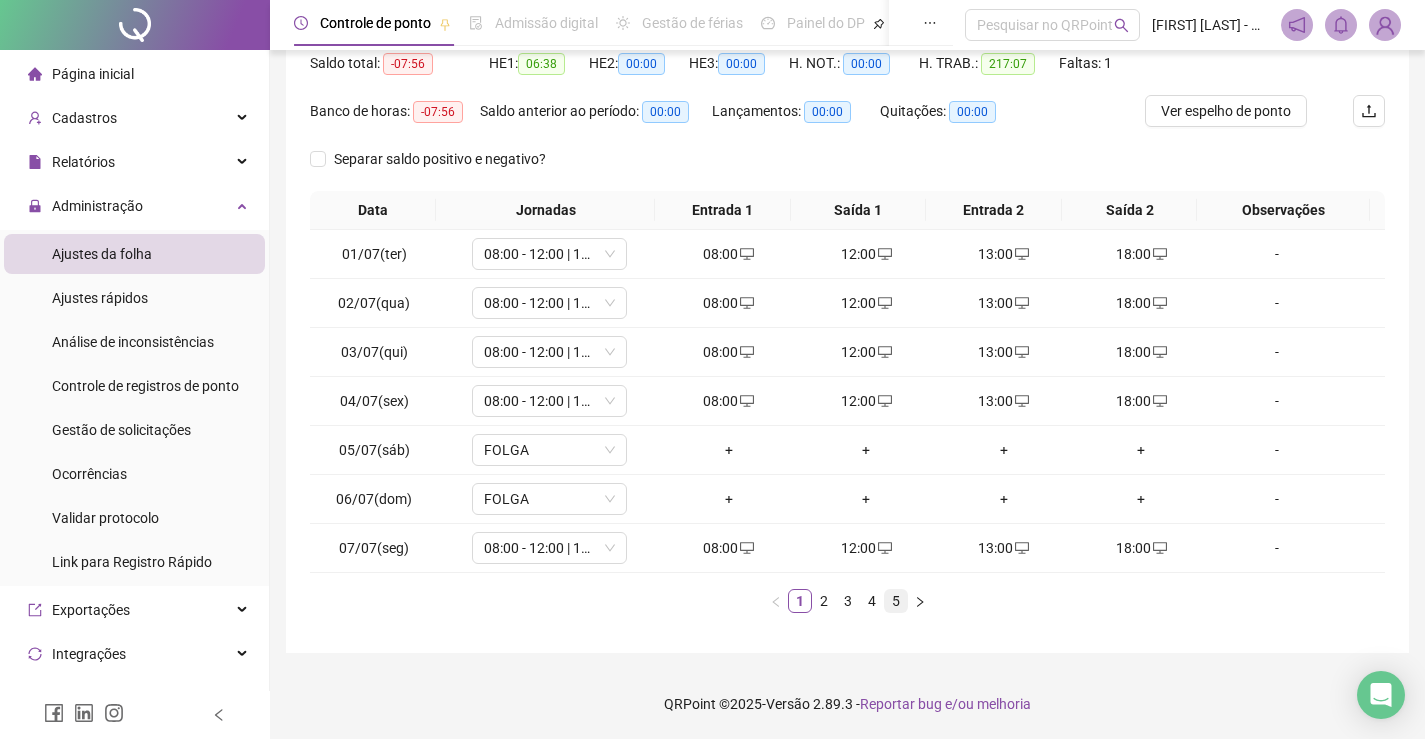 click at bounding box center (920, 601) 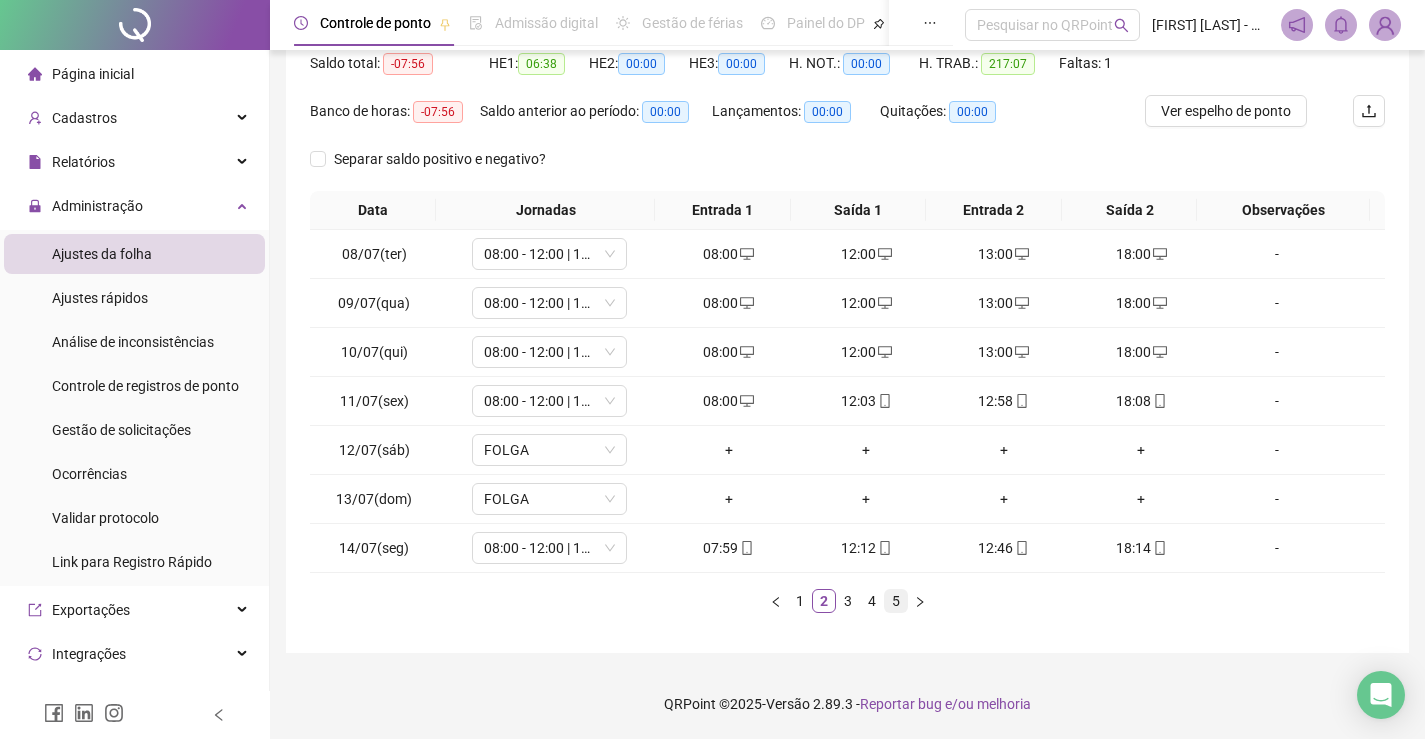 click on "5" at bounding box center (896, 601) 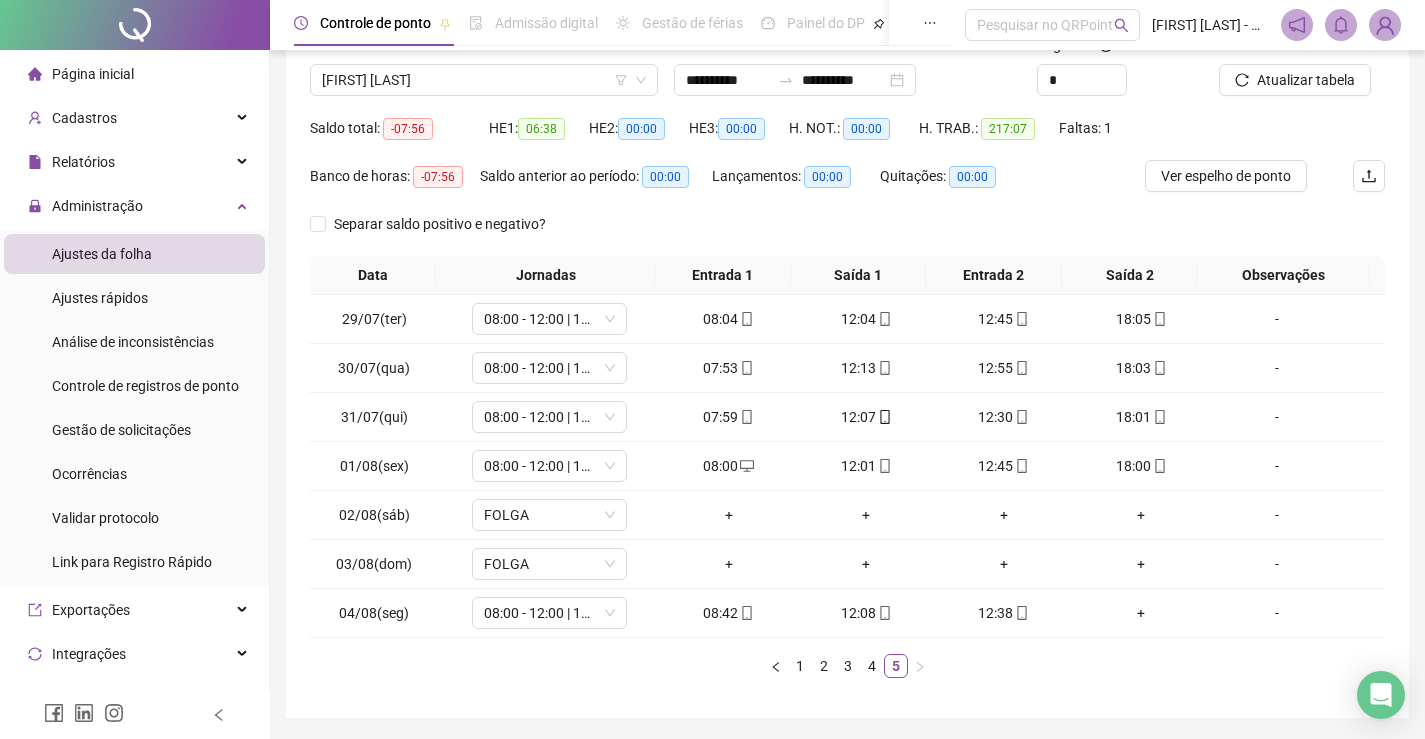 scroll, scrollTop: 115, scrollLeft: 0, axis: vertical 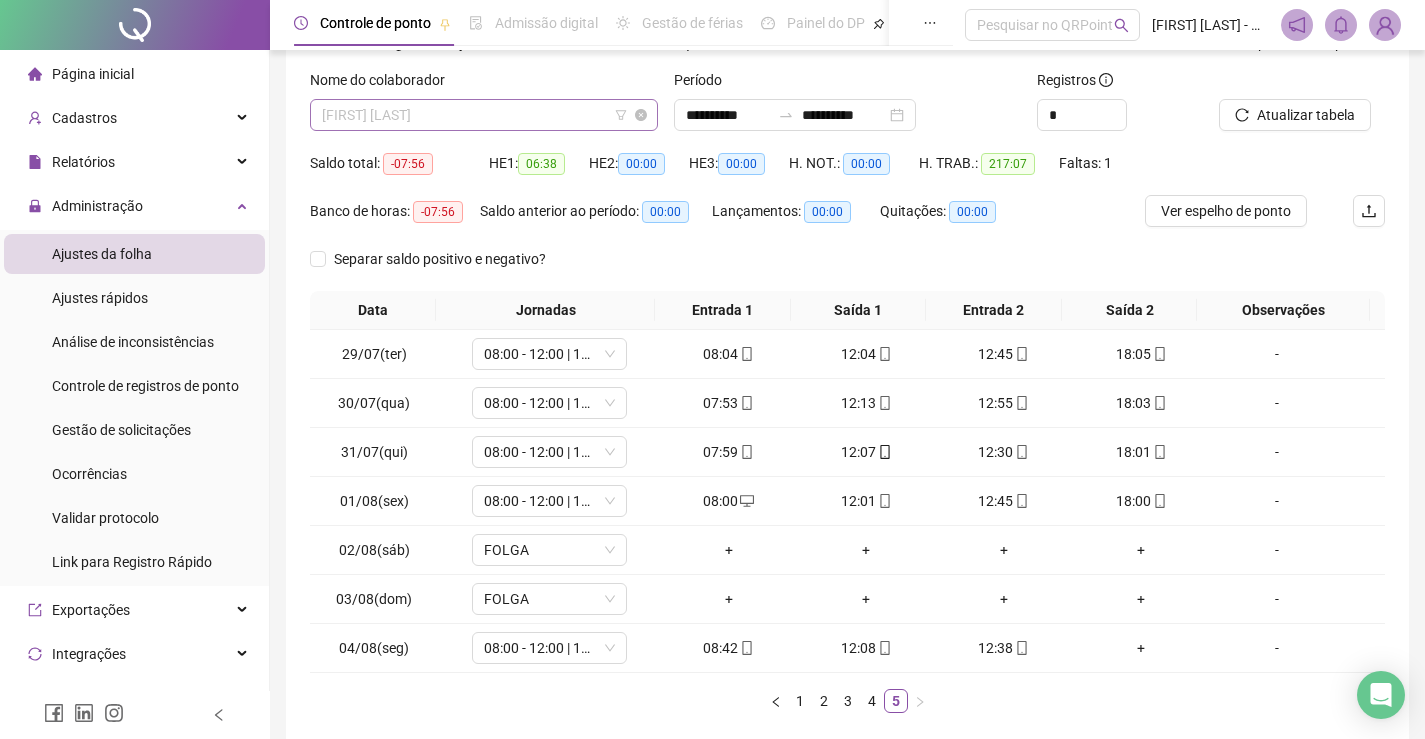 click on "[FIRST] [LAST]" at bounding box center [484, 115] 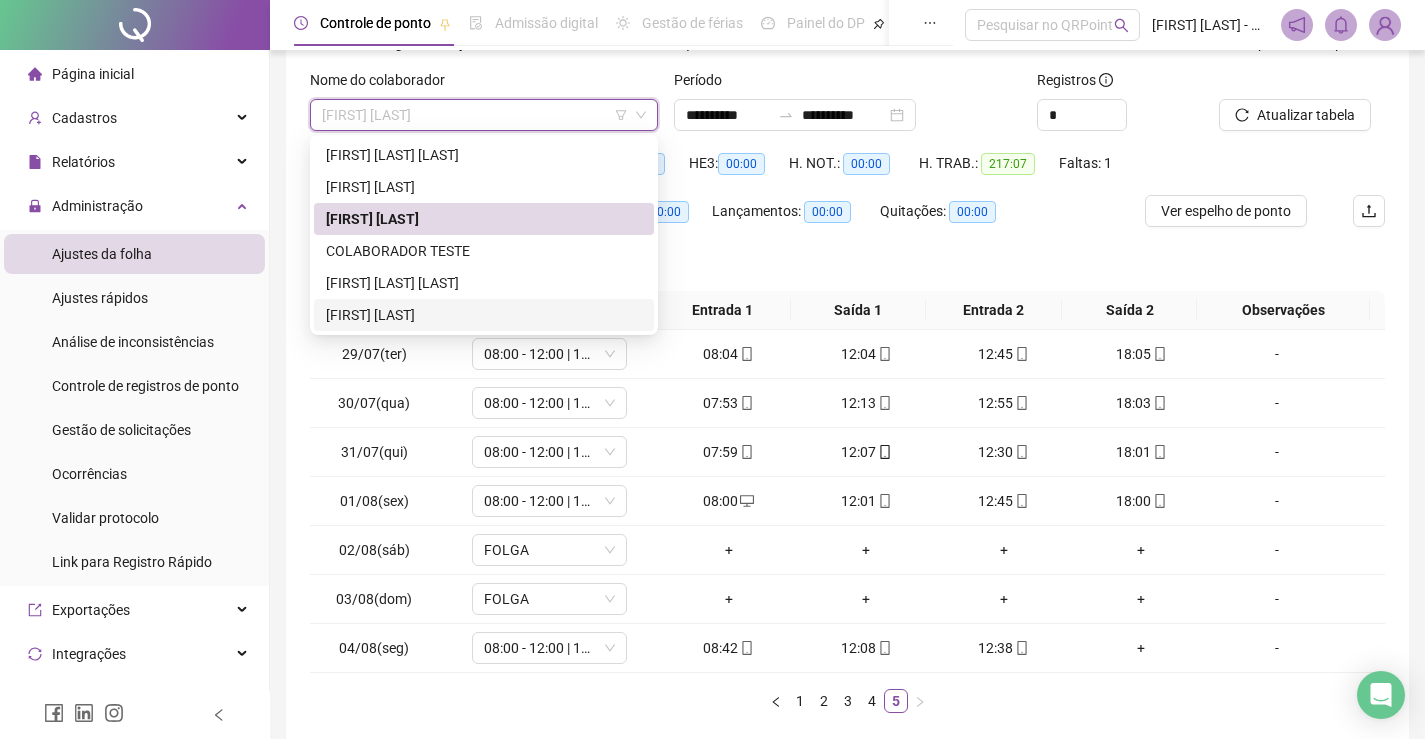 drag, startPoint x: 445, startPoint y: 313, endPoint x: 549, endPoint y: 282, distance: 108.52189 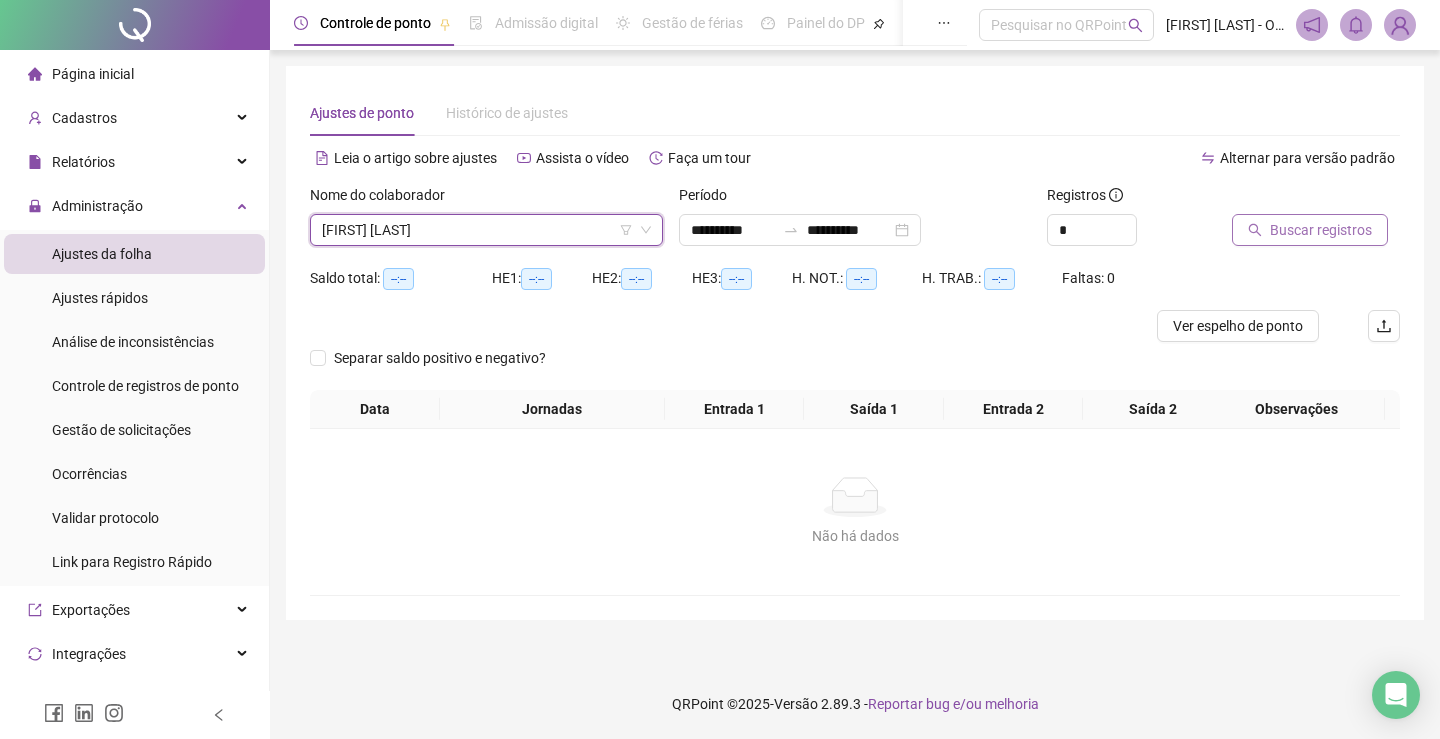 click on "Buscar registros" at bounding box center (1321, 230) 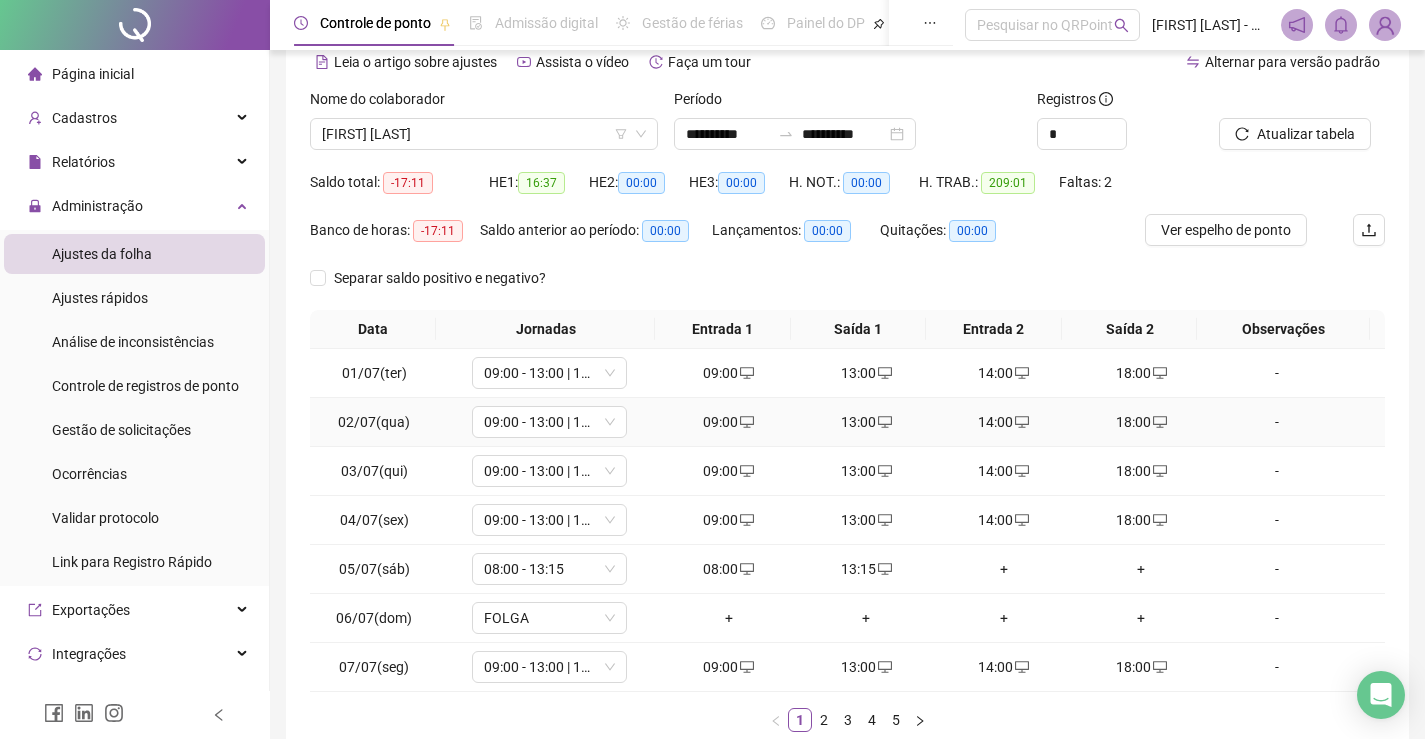 scroll, scrollTop: 215, scrollLeft: 0, axis: vertical 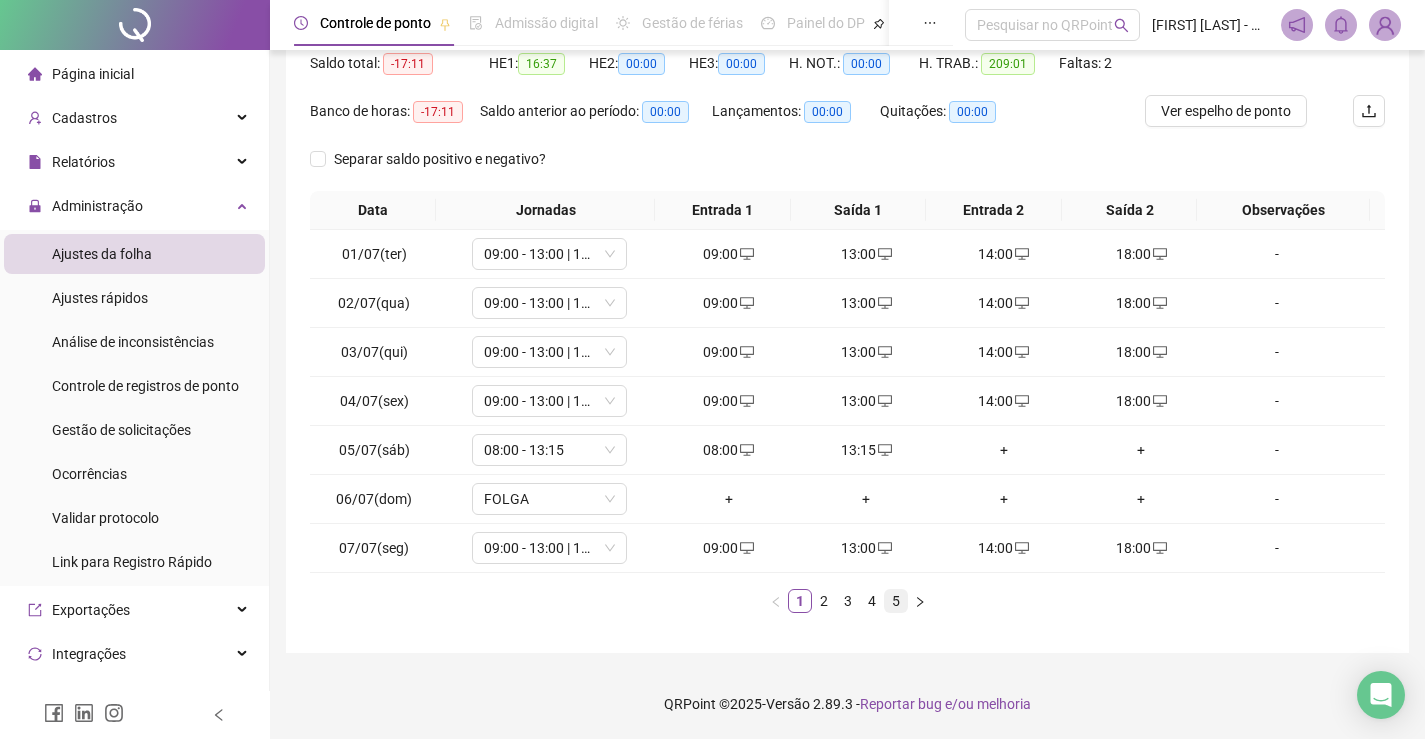 click on "5" at bounding box center (896, 601) 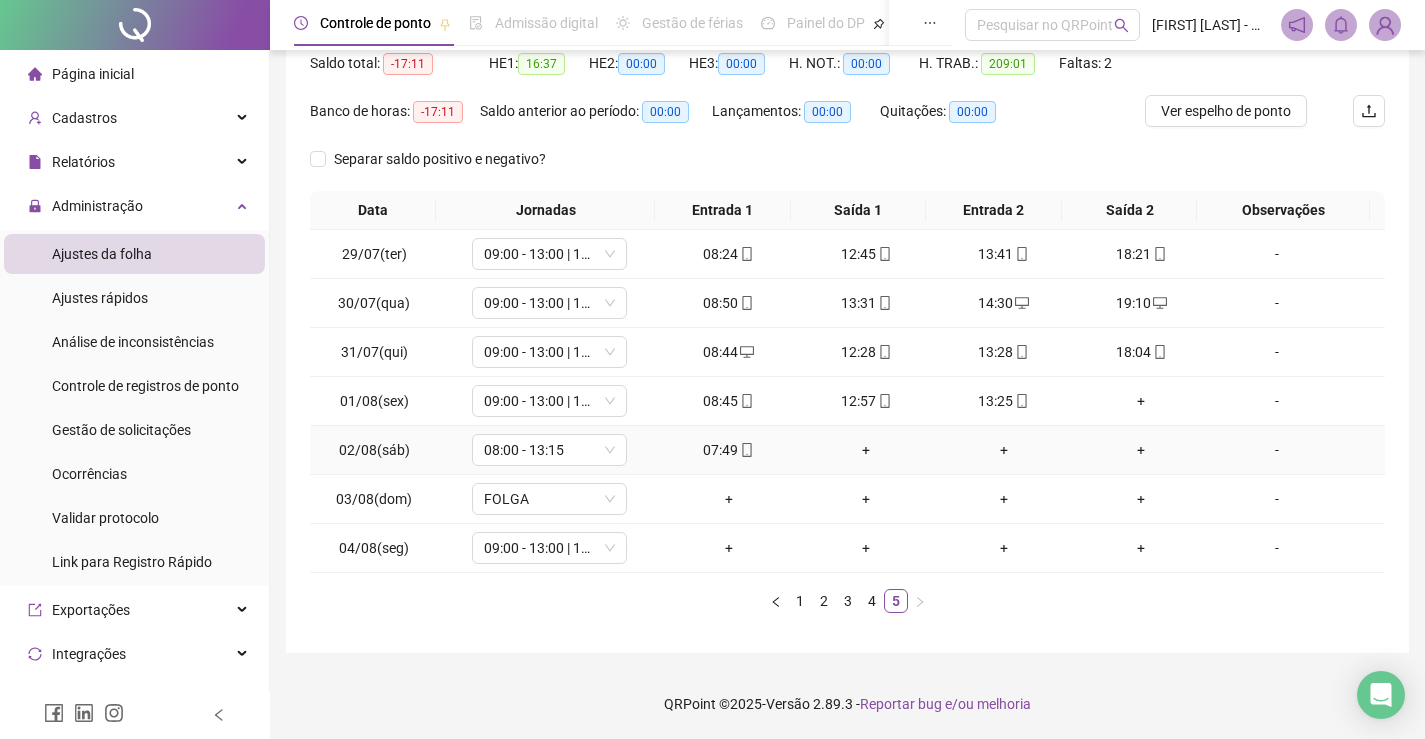 click on "+" at bounding box center (866, 450) 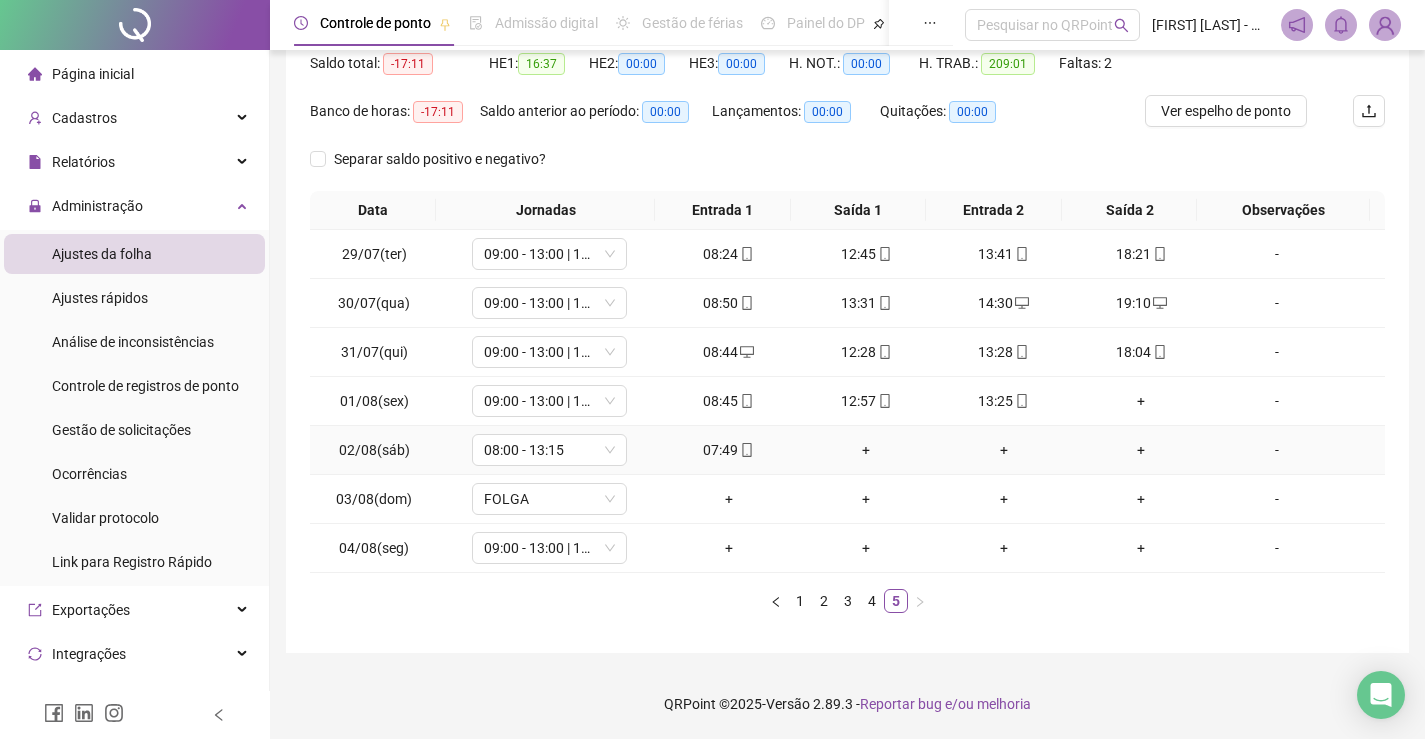 click on "+" at bounding box center (866, 450) 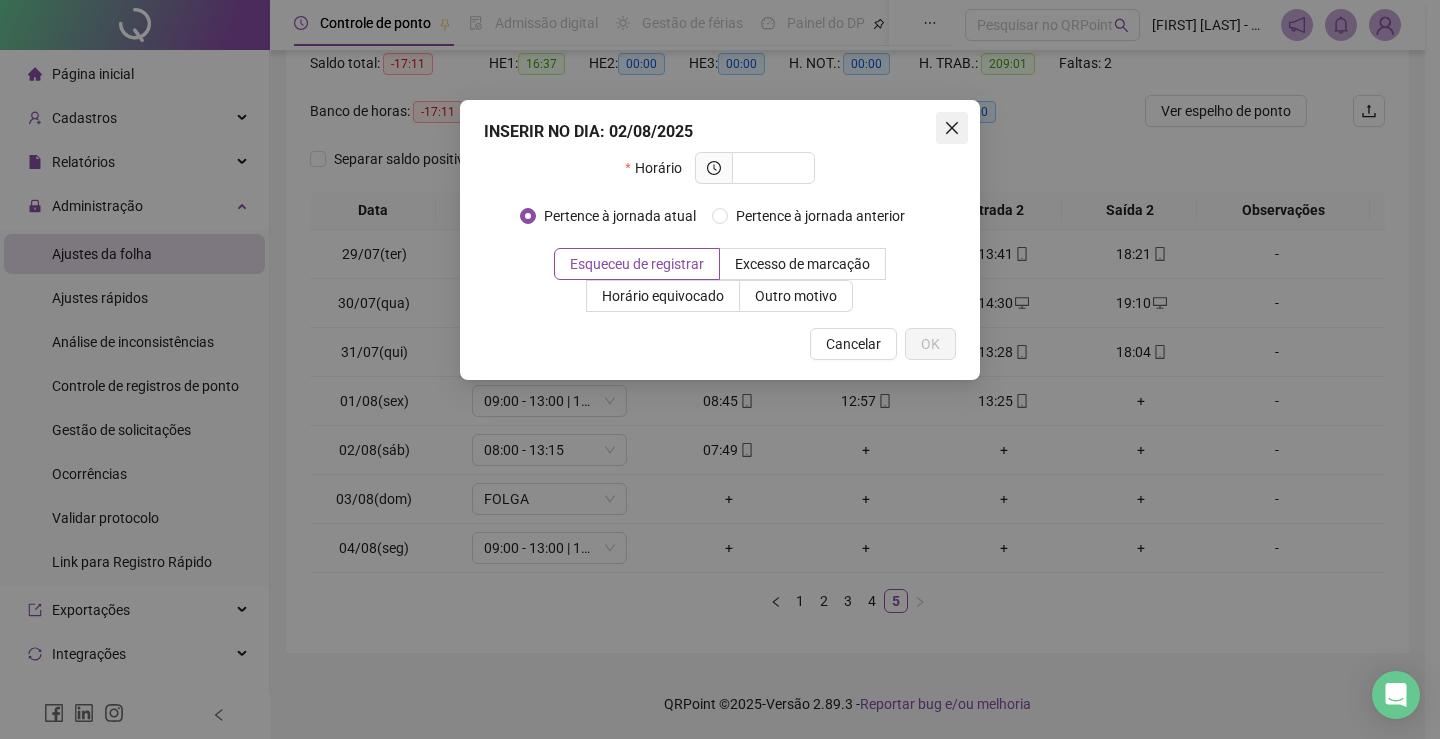 click at bounding box center (952, 128) 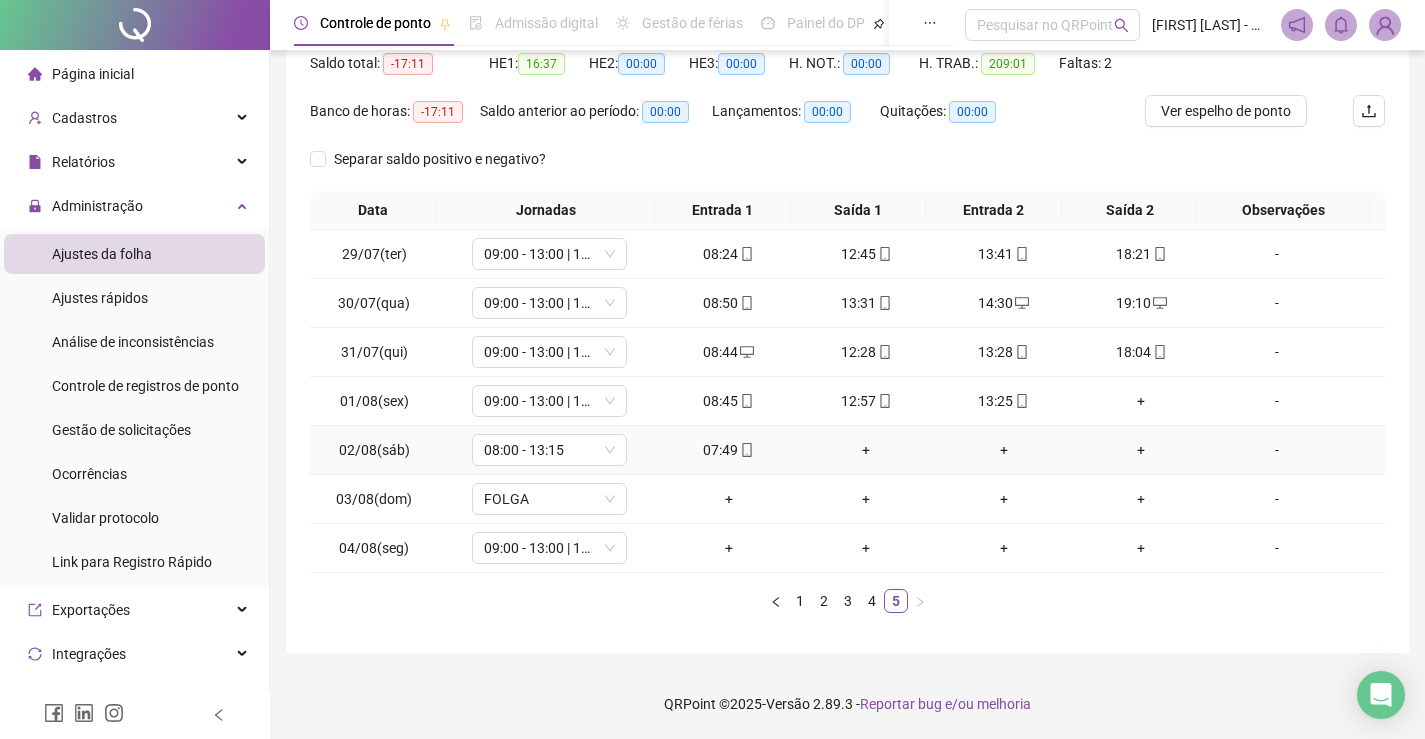 click on "+" at bounding box center [866, 450] 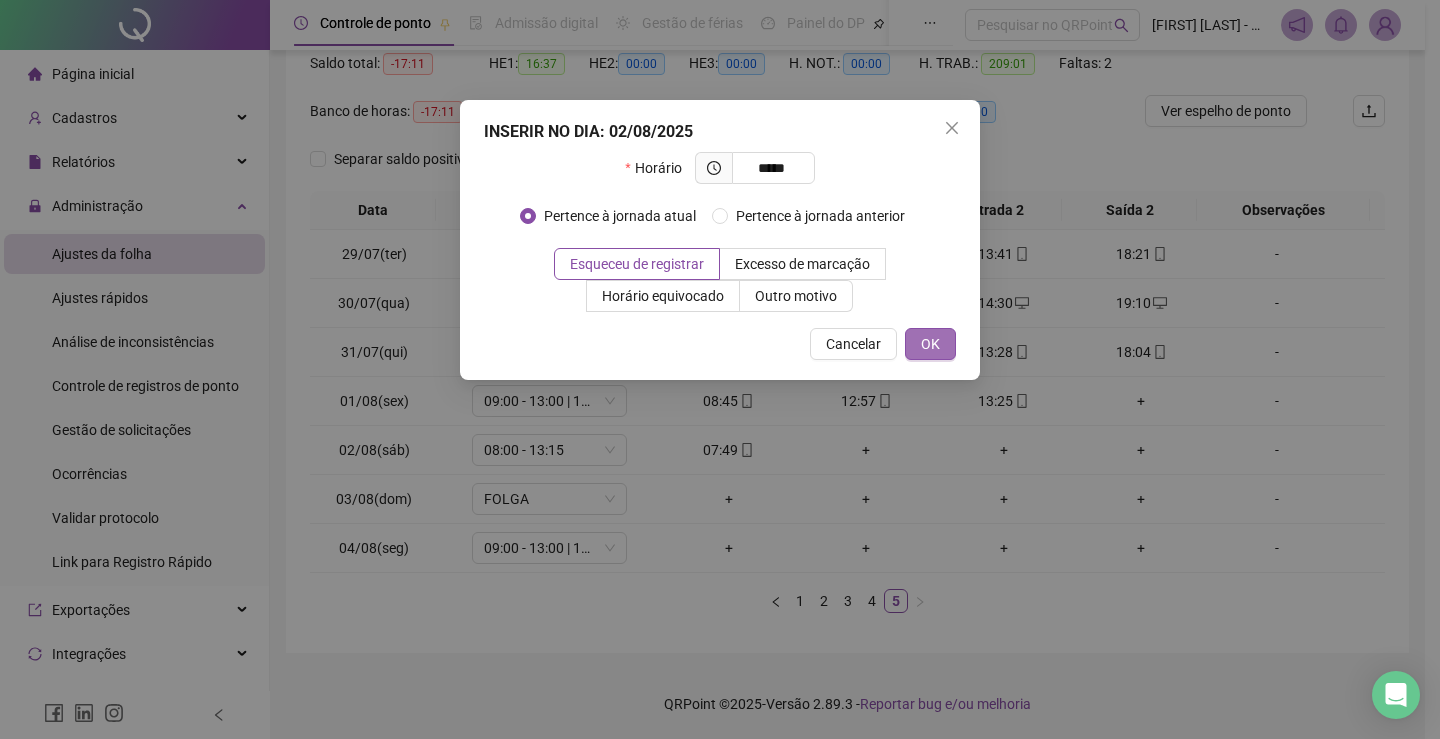 type on "*****" 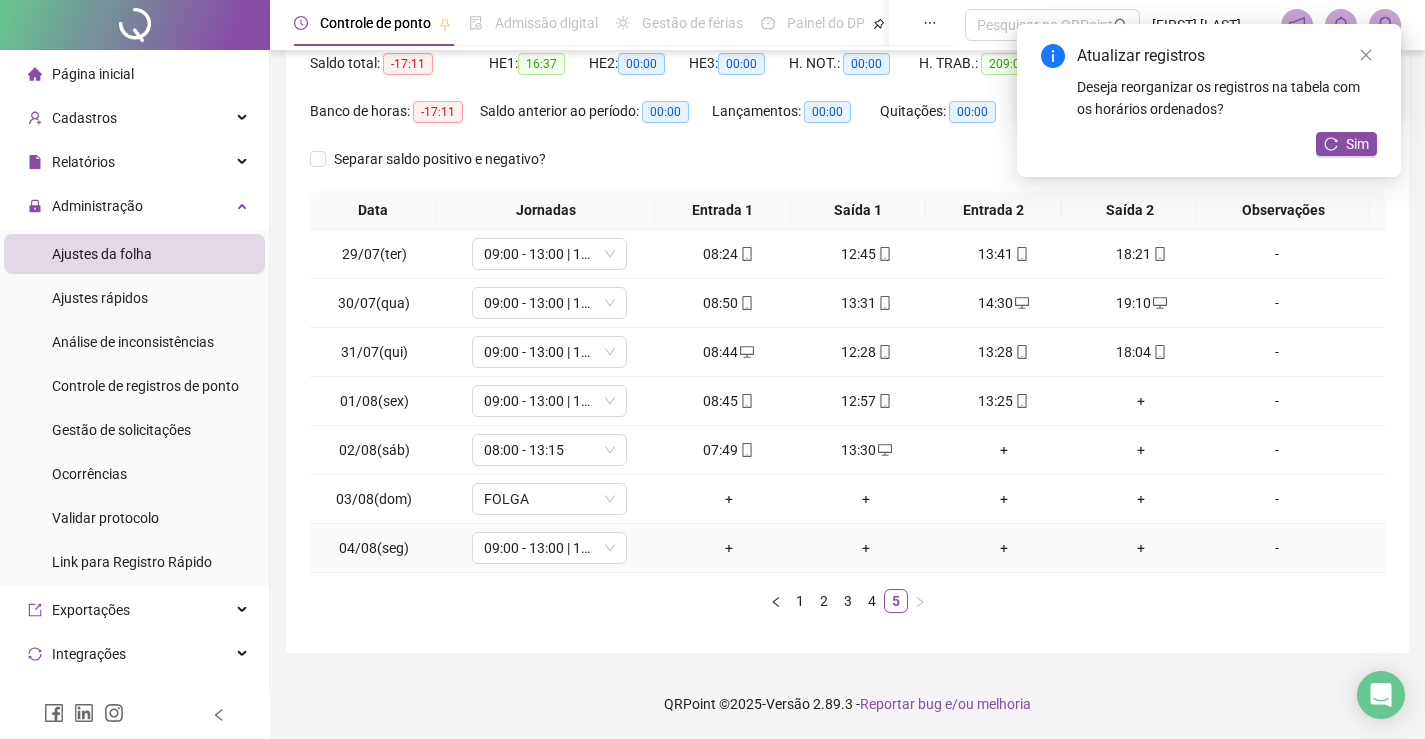 click on "+" at bounding box center [729, 548] 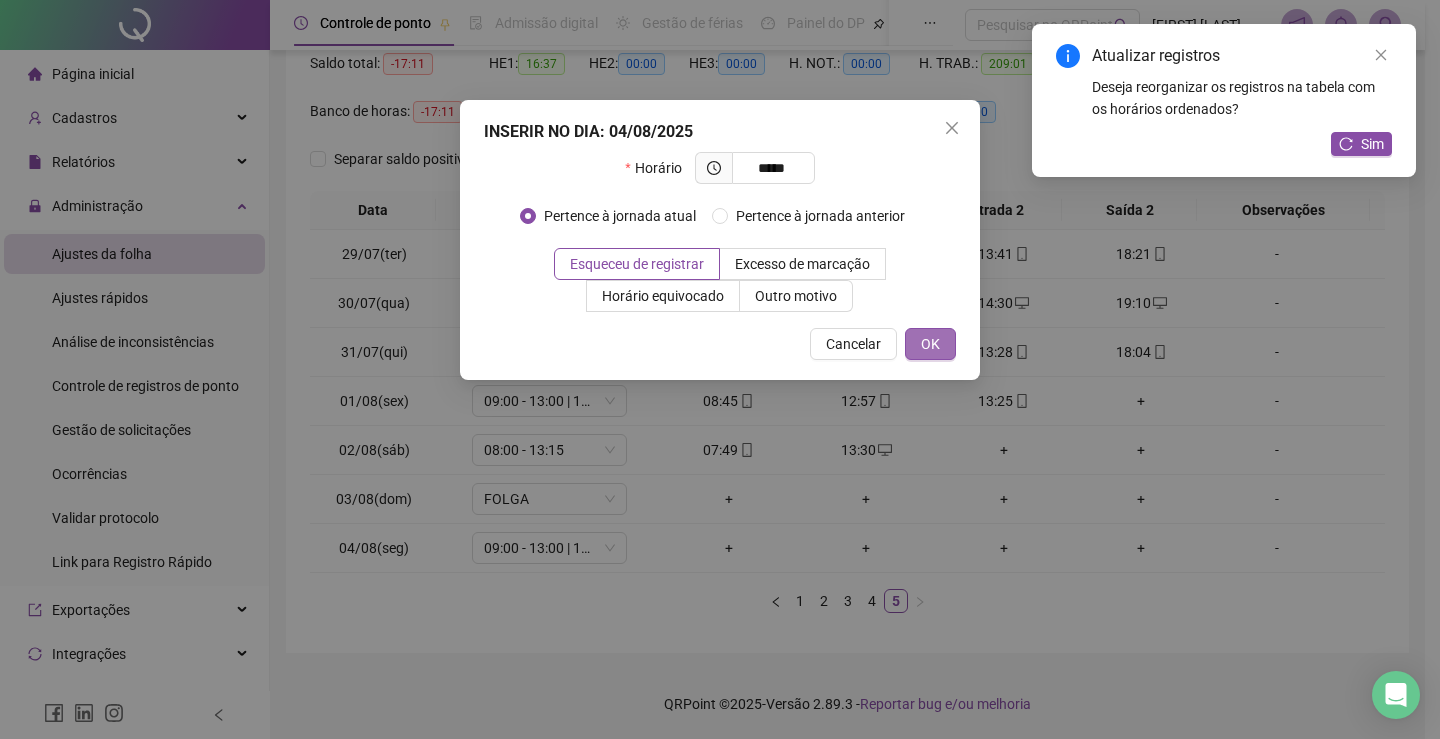 type on "*****" 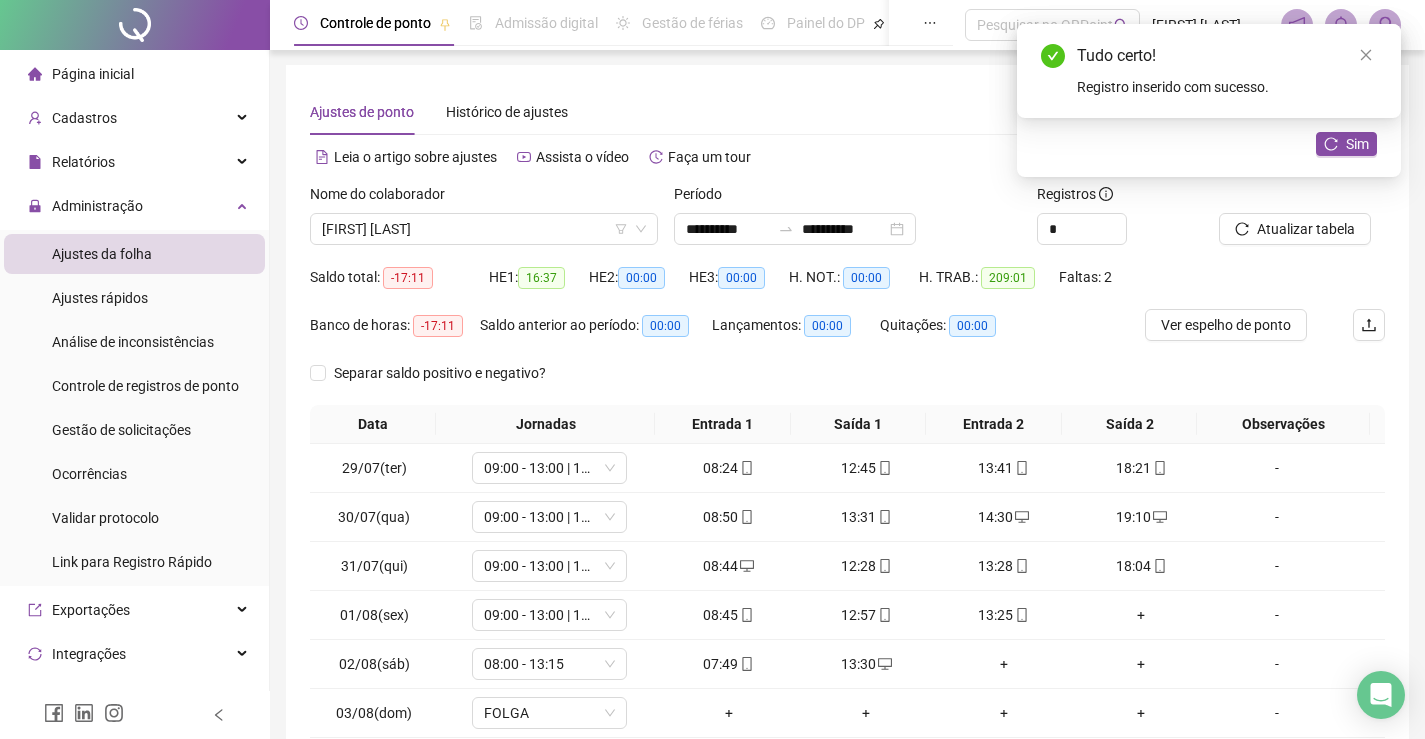 scroll, scrollTop: 0, scrollLeft: 0, axis: both 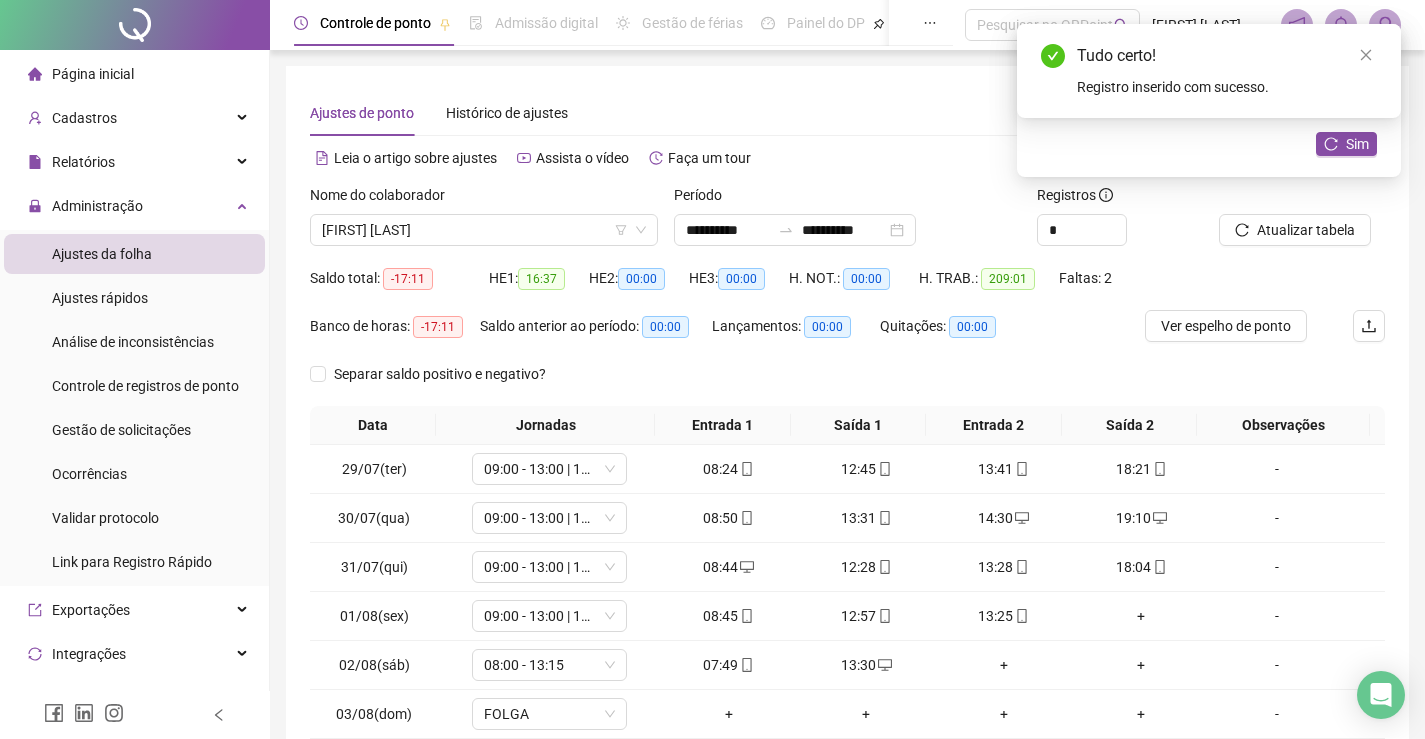 click on "Atualizar tabela" at bounding box center (1302, 223) 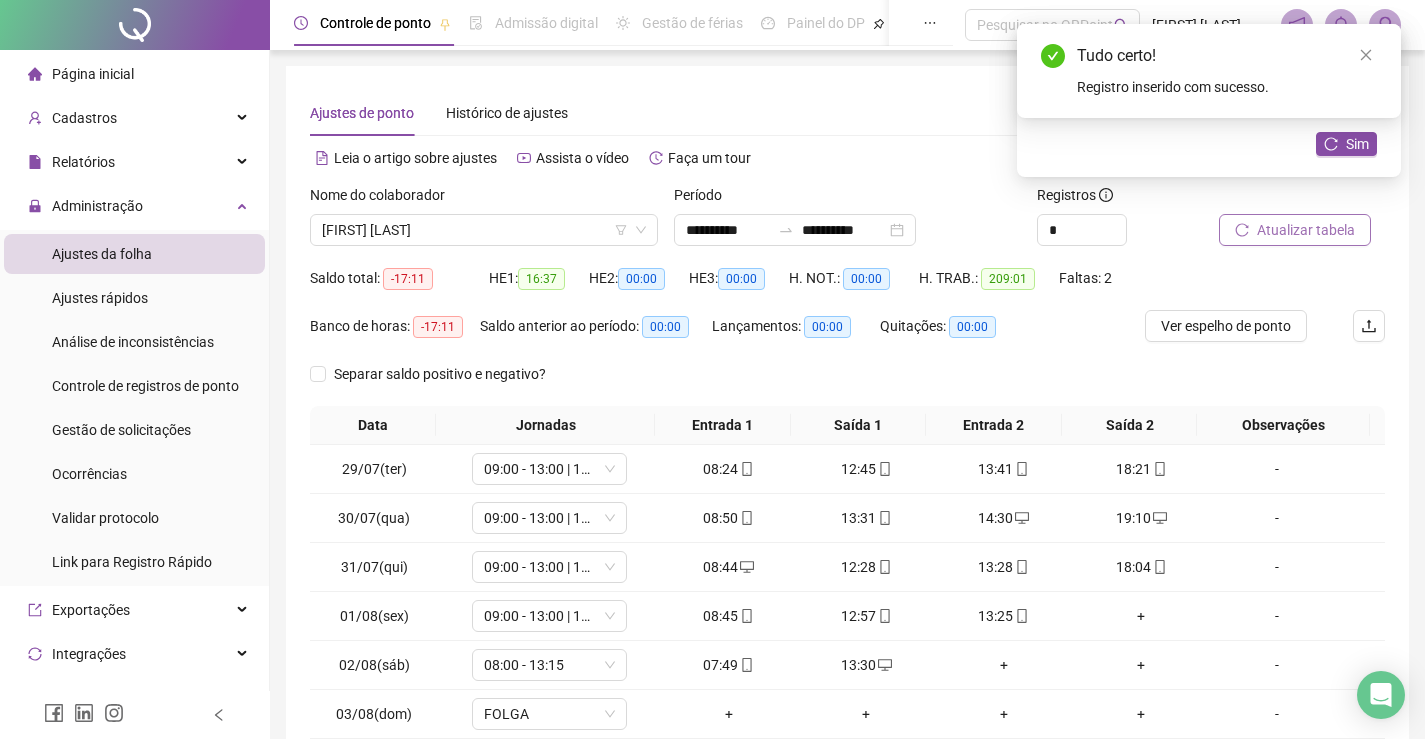click on "Atualizar tabela" at bounding box center (1306, 230) 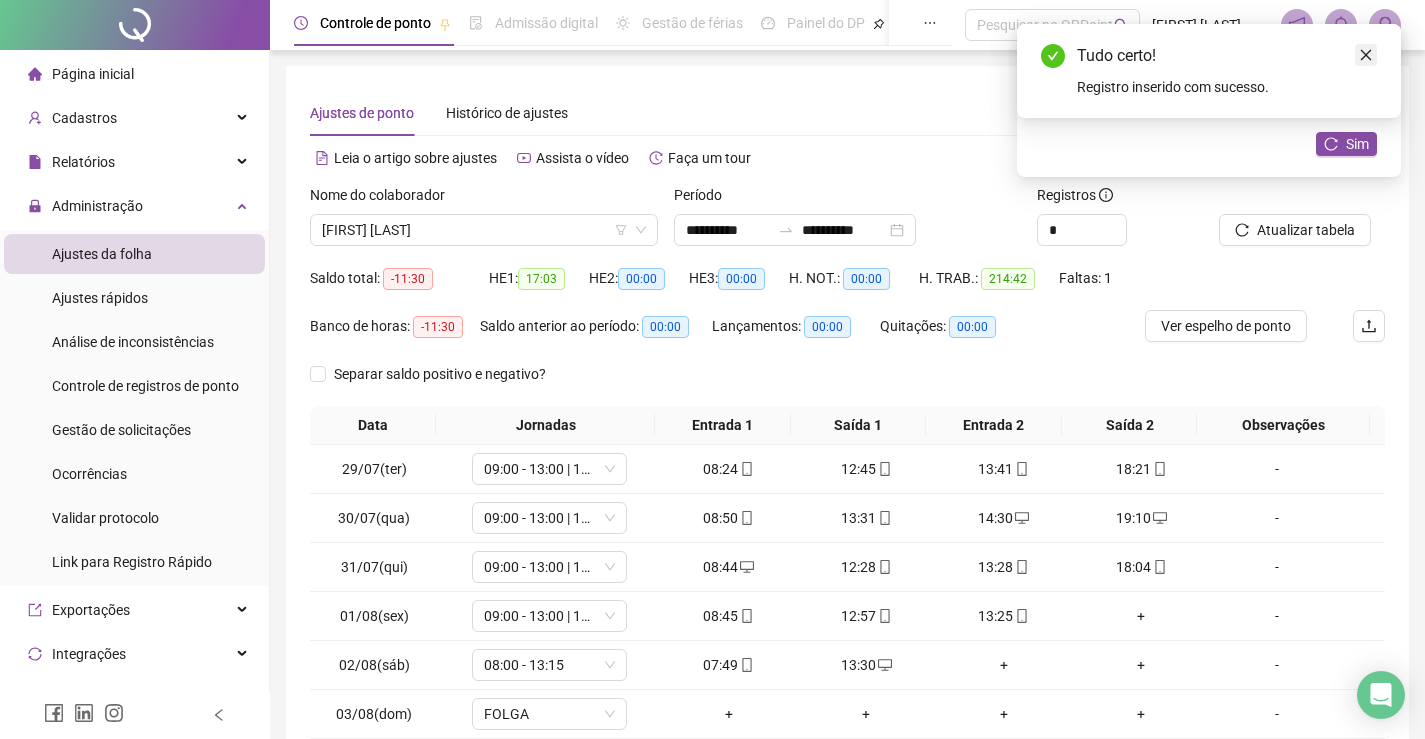click 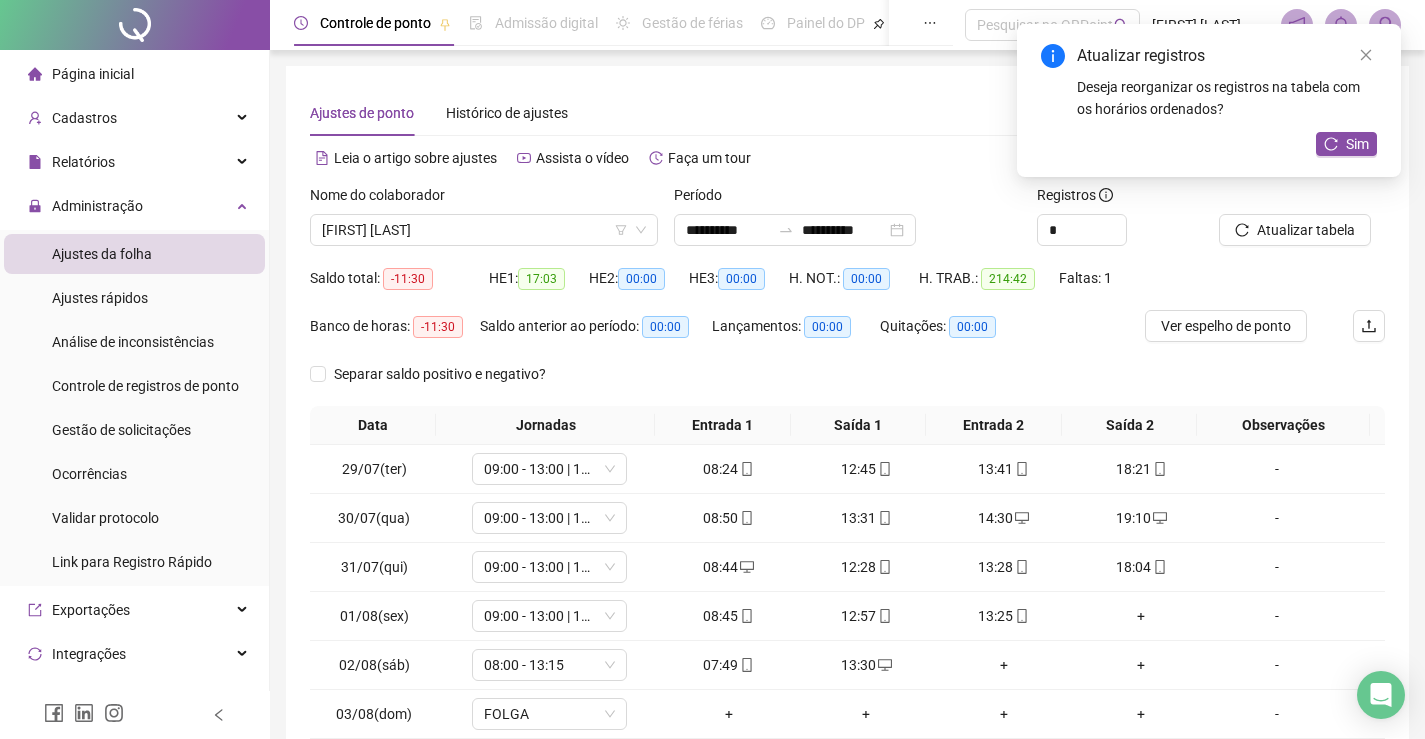 click on "Ajustes da folha Ajustes rápidos Análise de inconsistências Controle de registros de ponto Gestão de solicitações Ocorrências Validar protocolo Link para Registro Rápido" at bounding box center (134, 408) 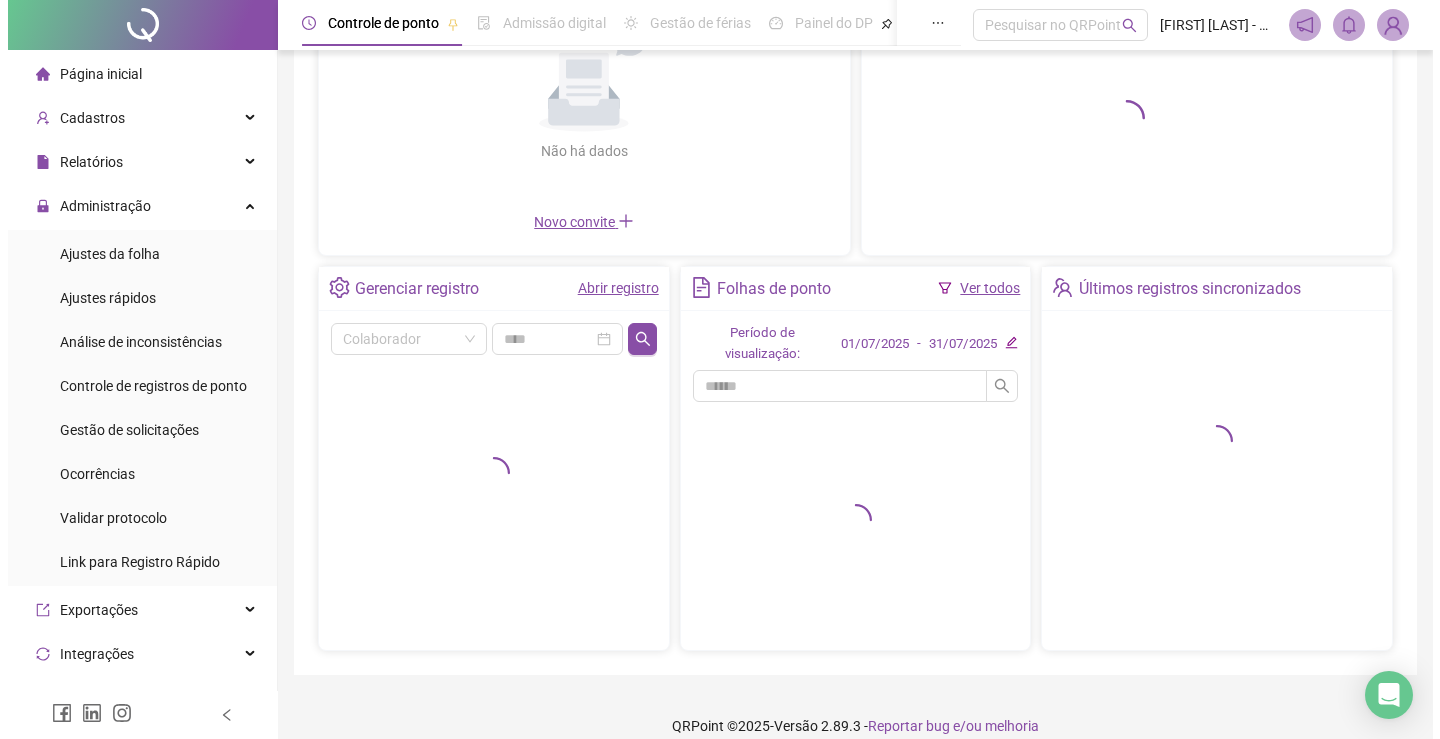 scroll, scrollTop: 244, scrollLeft: 0, axis: vertical 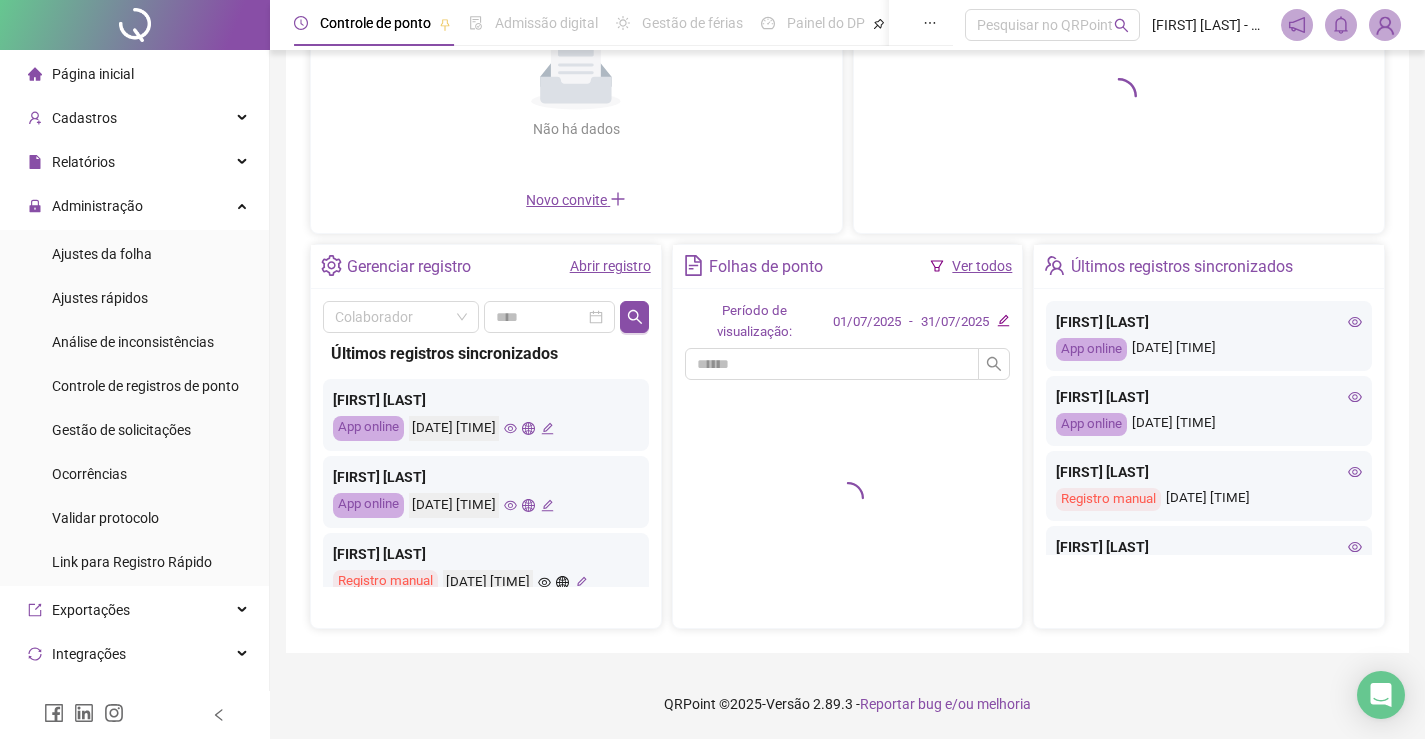 click 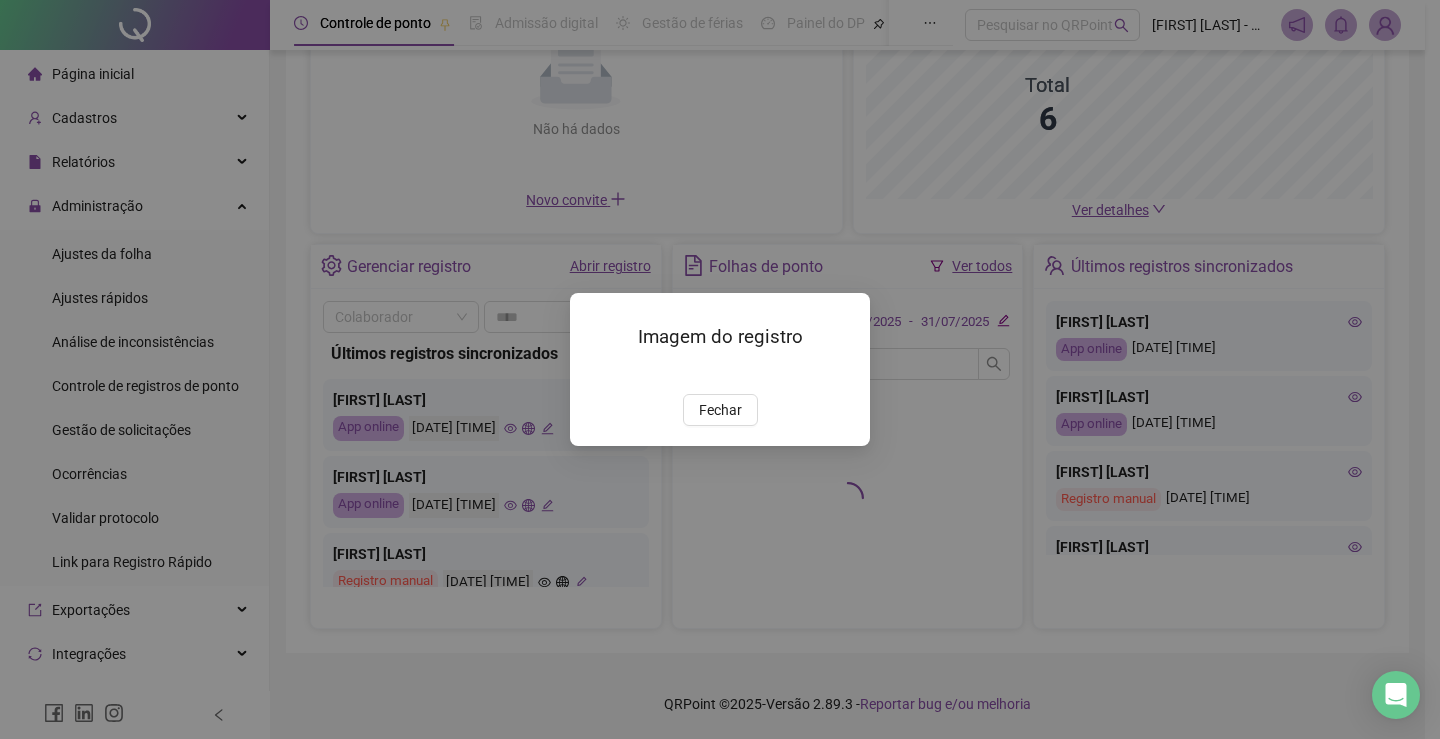 click at bounding box center [594, 373] 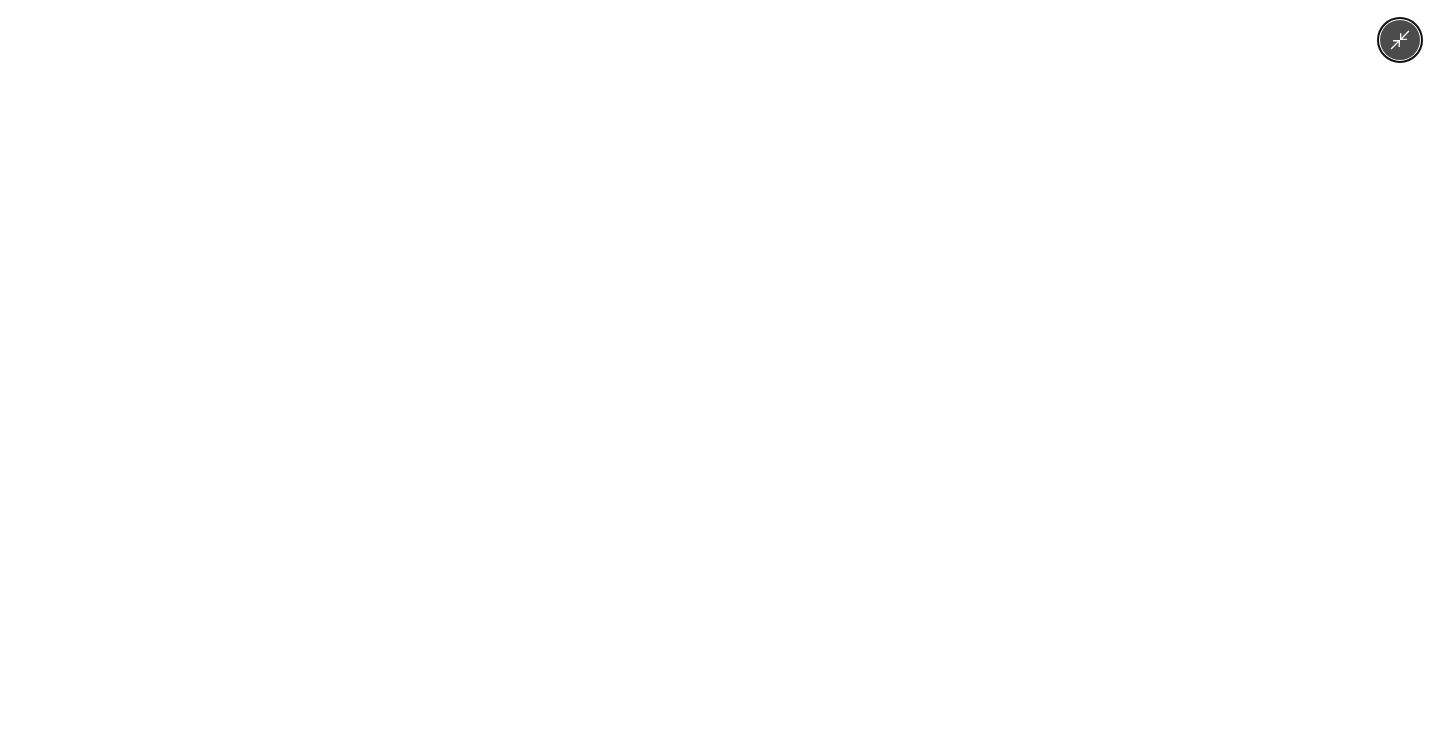 click at bounding box center (720, 369) 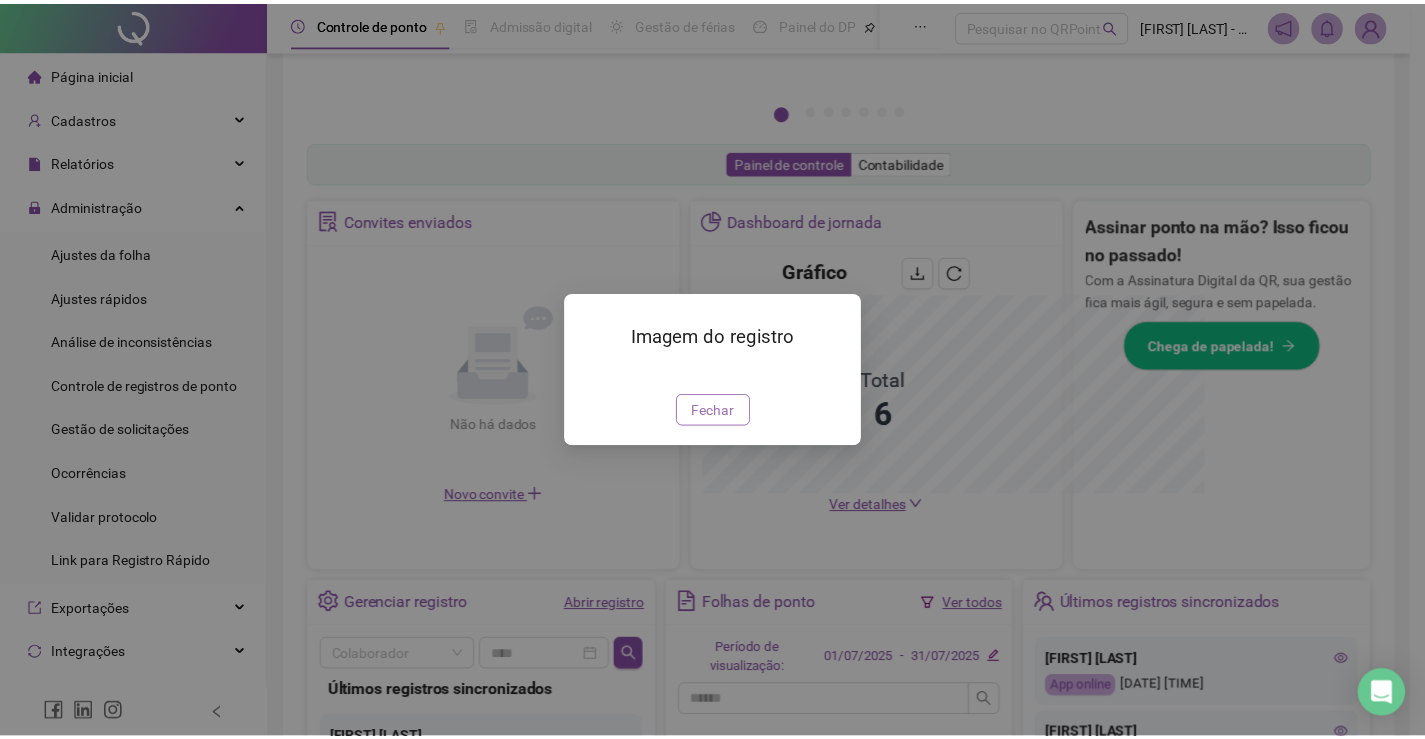 scroll, scrollTop: 539, scrollLeft: 0, axis: vertical 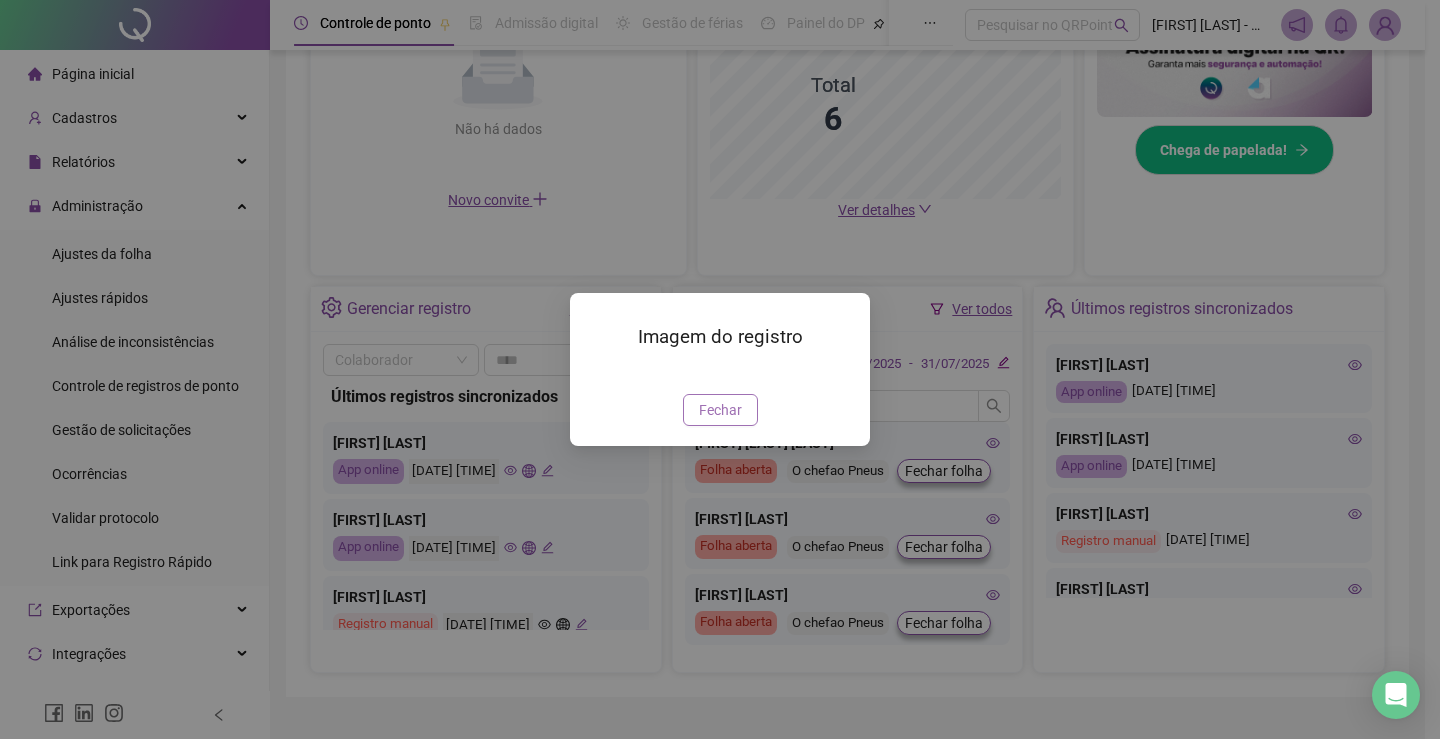click on "Fechar" at bounding box center (720, 410) 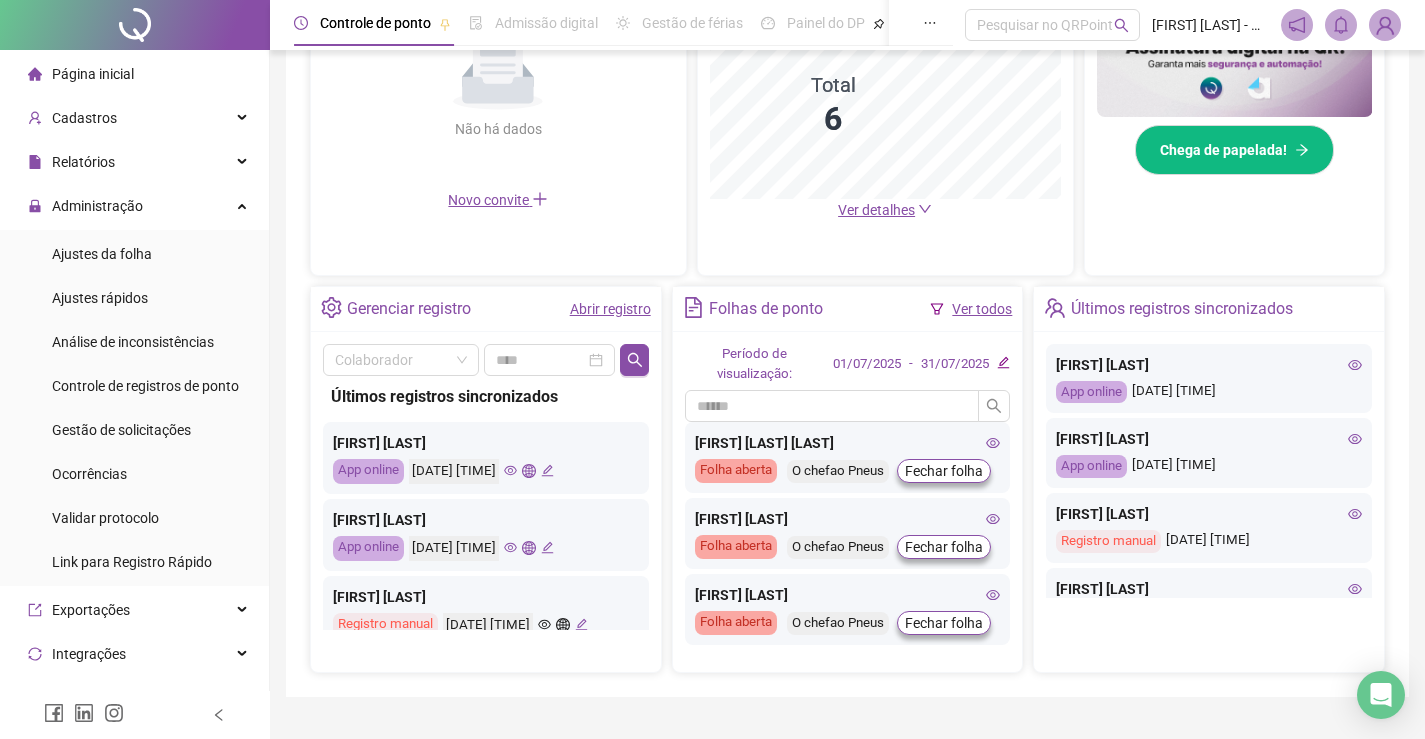 click 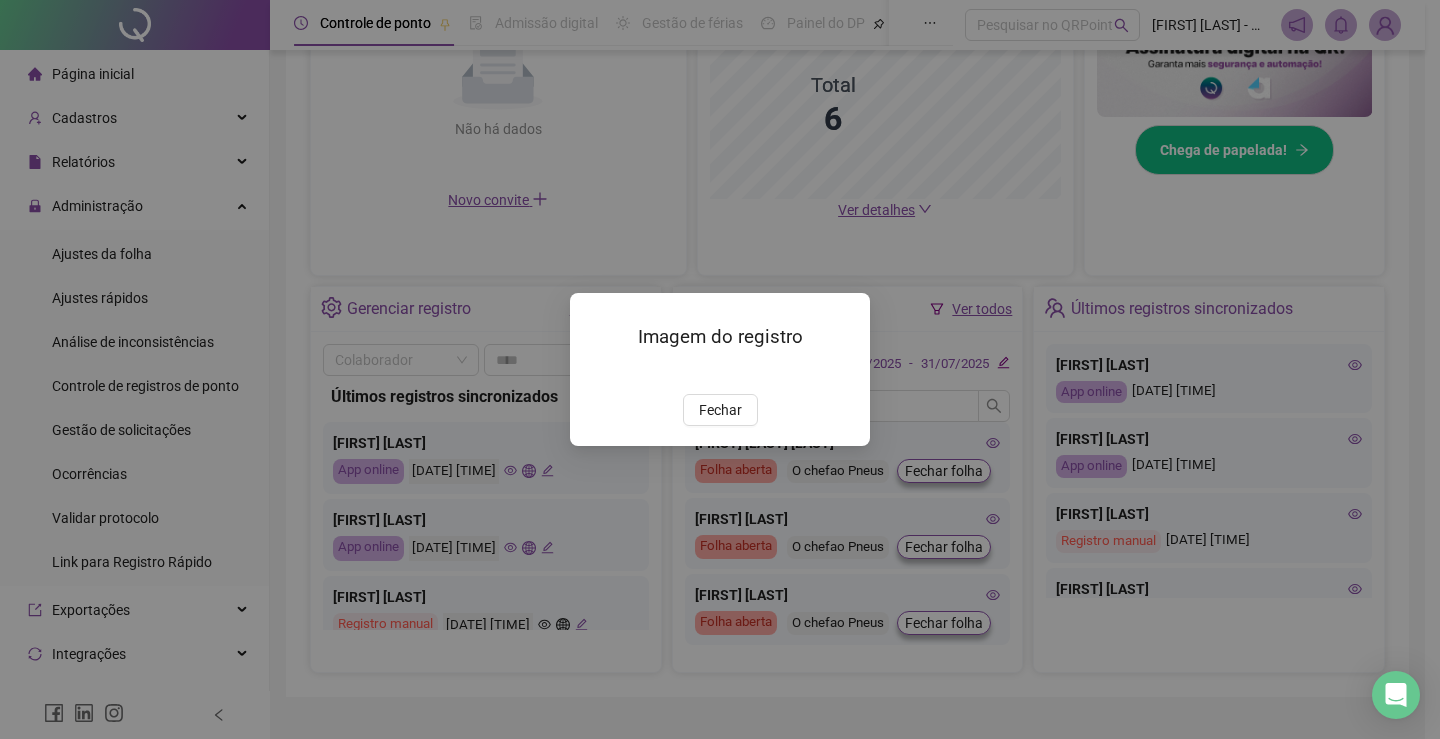click on "Imagem do registro Fechar" at bounding box center [720, 369] 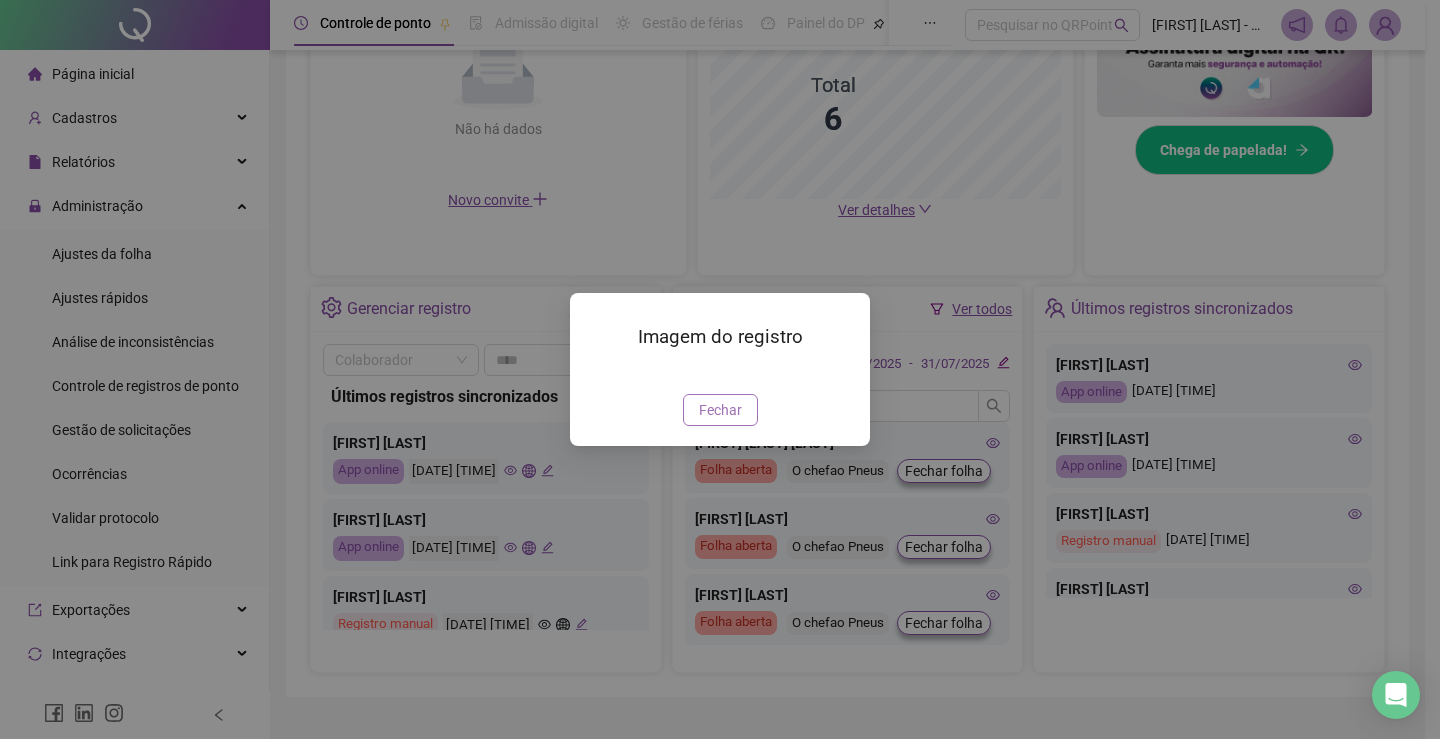 click on "Fechar" at bounding box center [720, 410] 